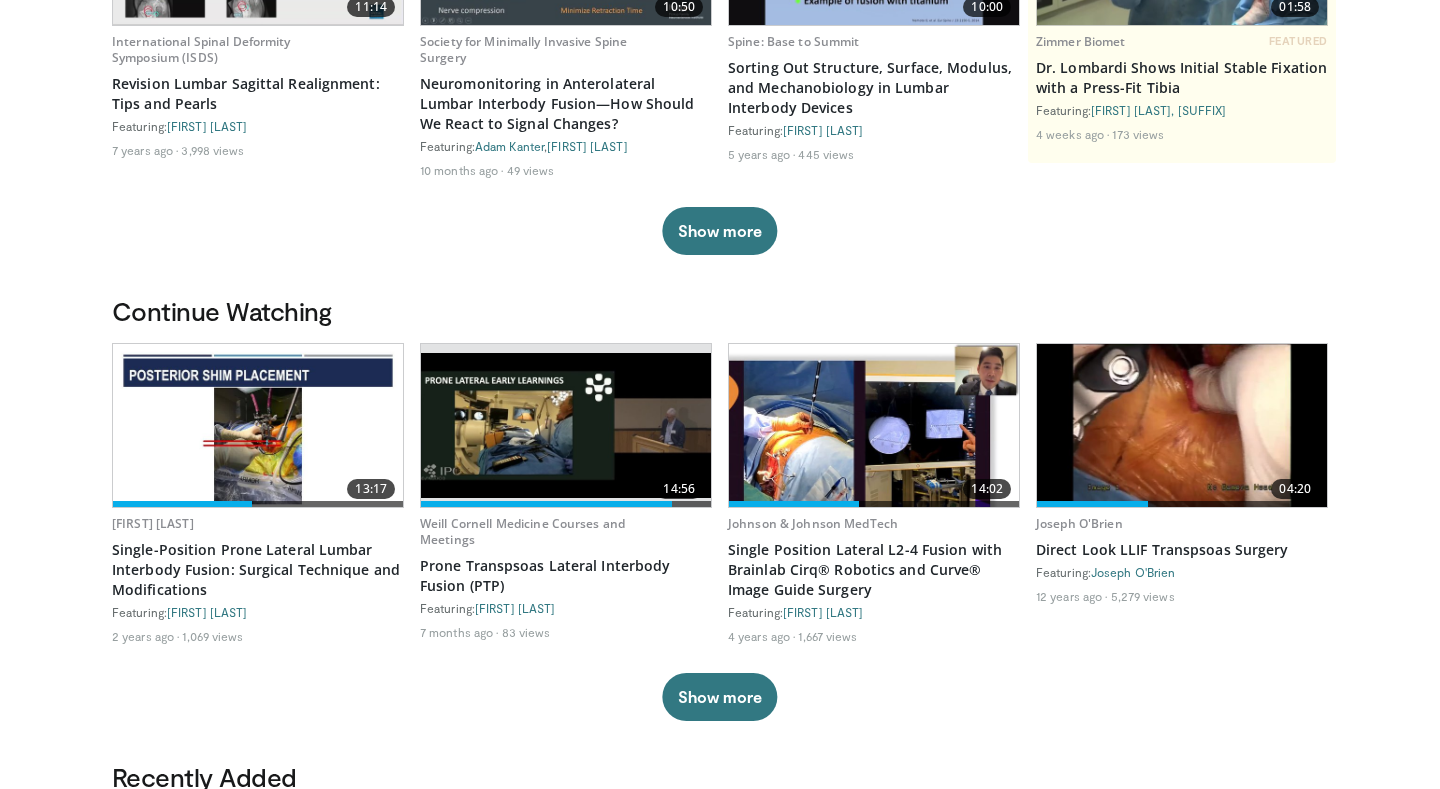 scroll, scrollTop: 109, scrollLeft: 0, axis: vertical 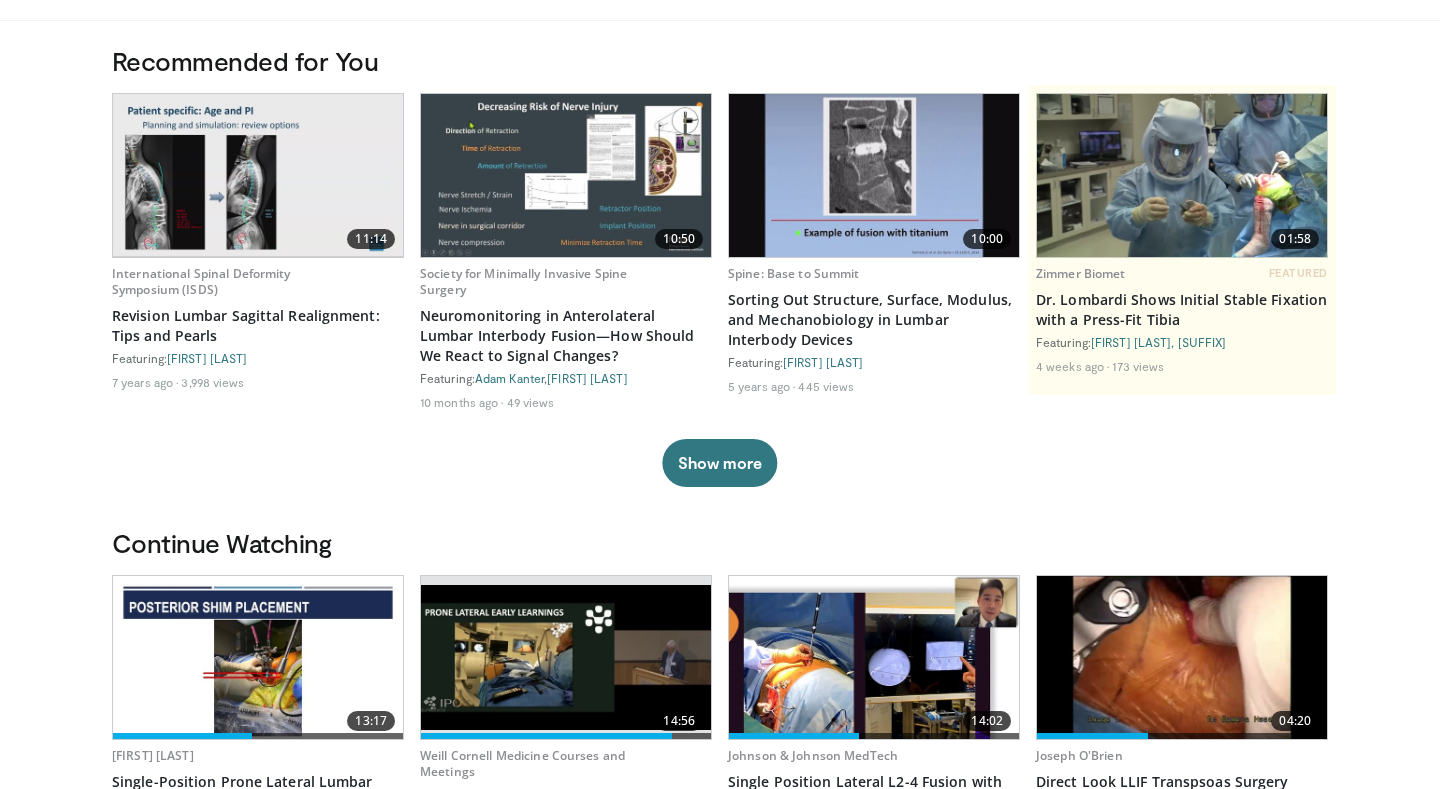 click at bounding box center (874, 175) 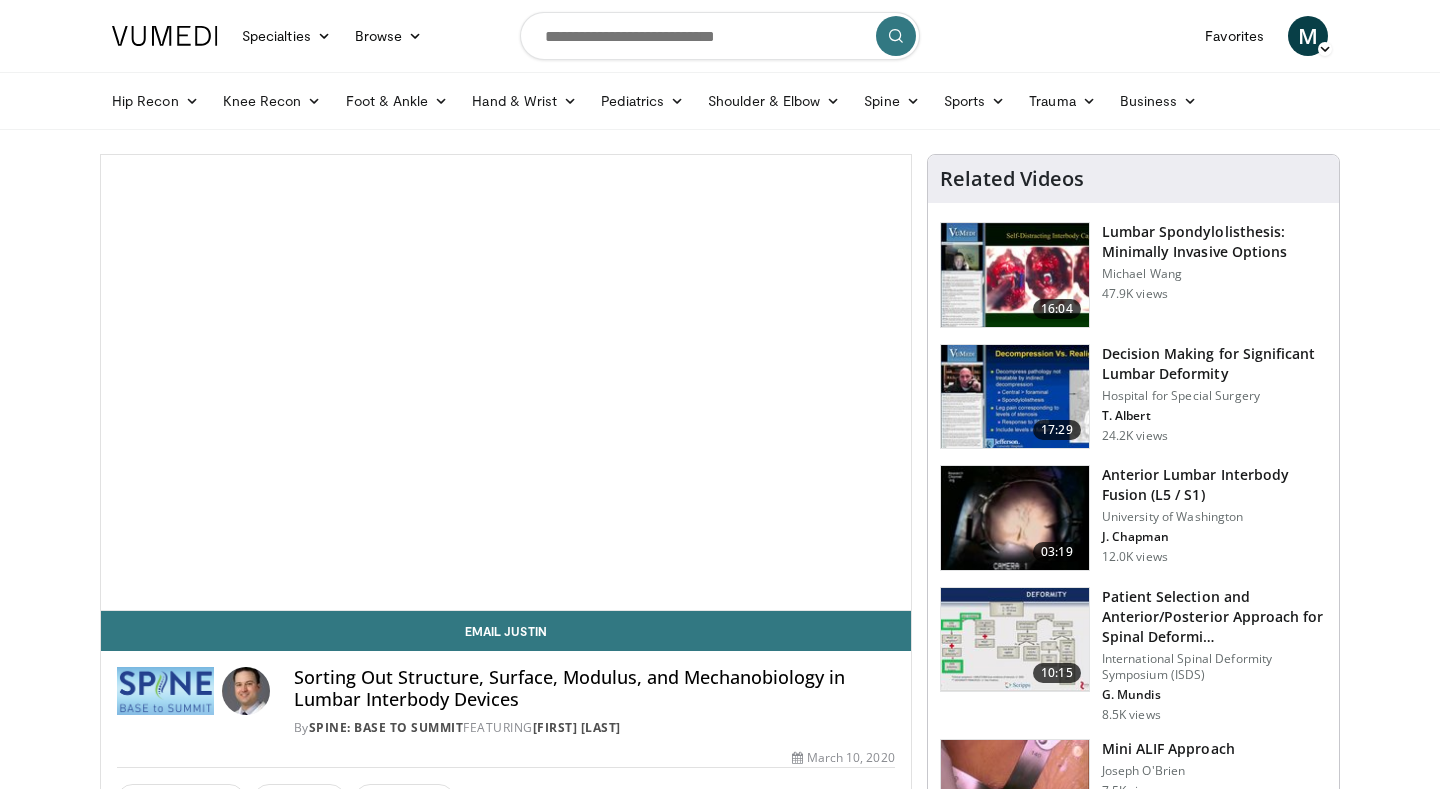 scroll, scrollTop: 0, scrollLeft: 0, axis: both 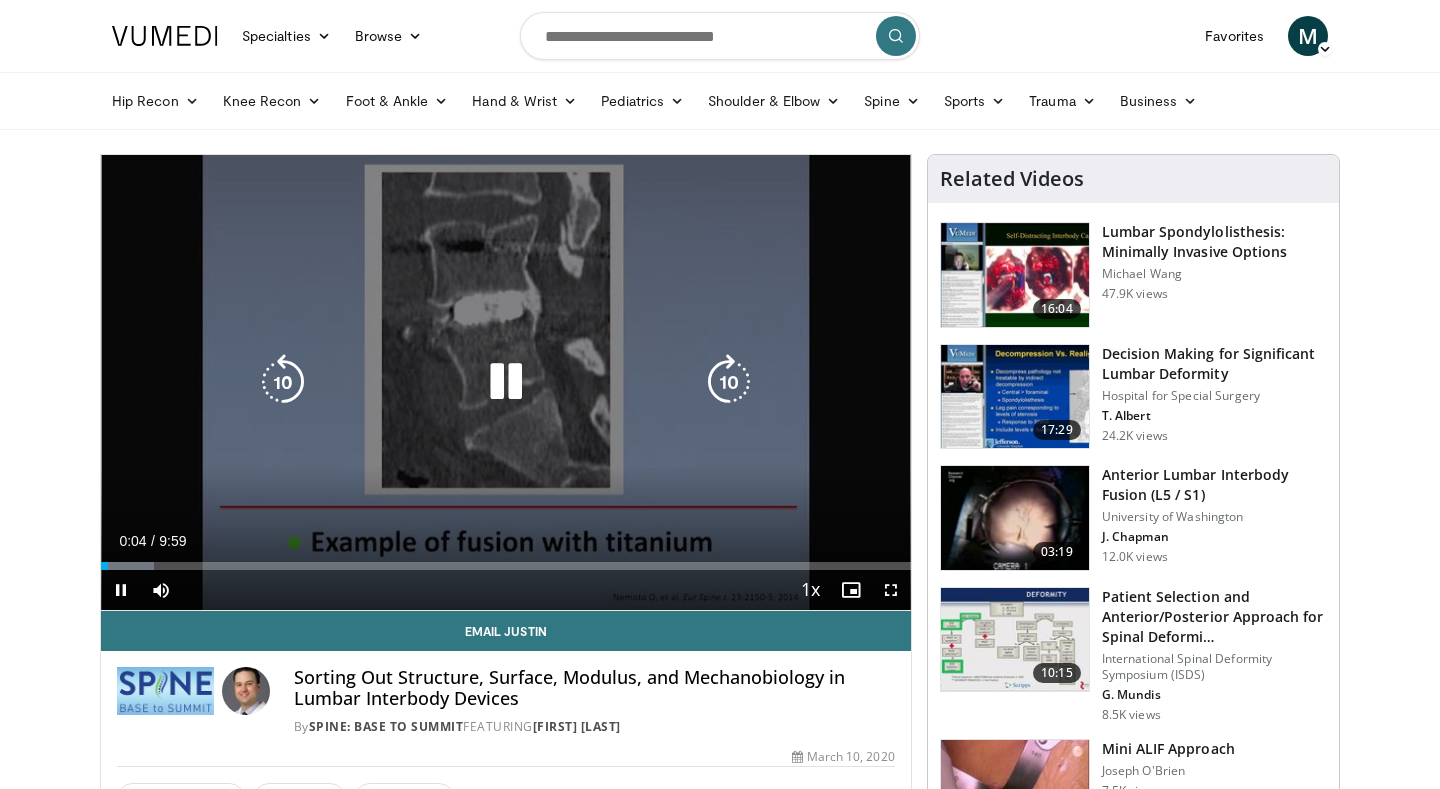click at bounding box center [506, 382] 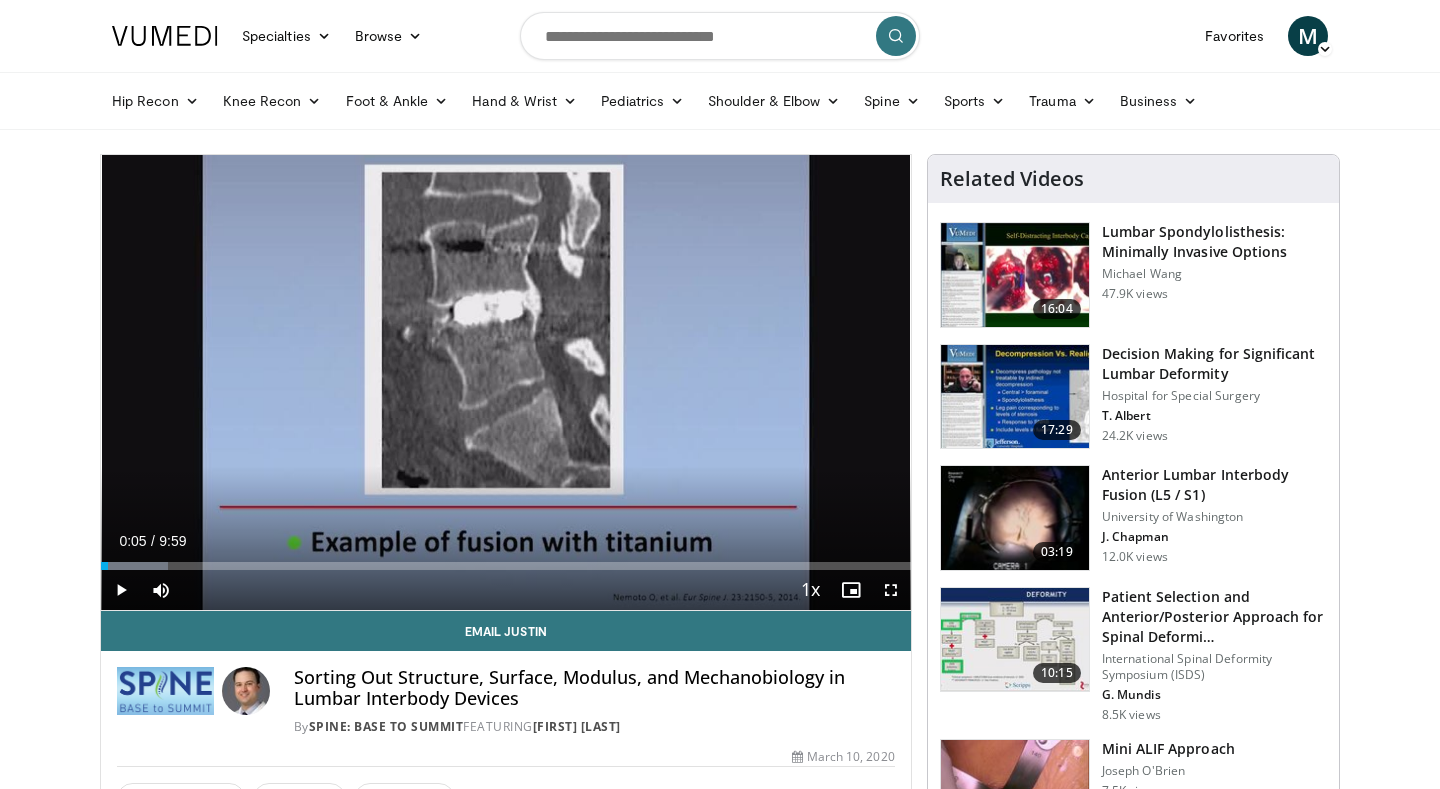 click on "10 seconds
Tap to unmute" at bounding box center [506, 382] 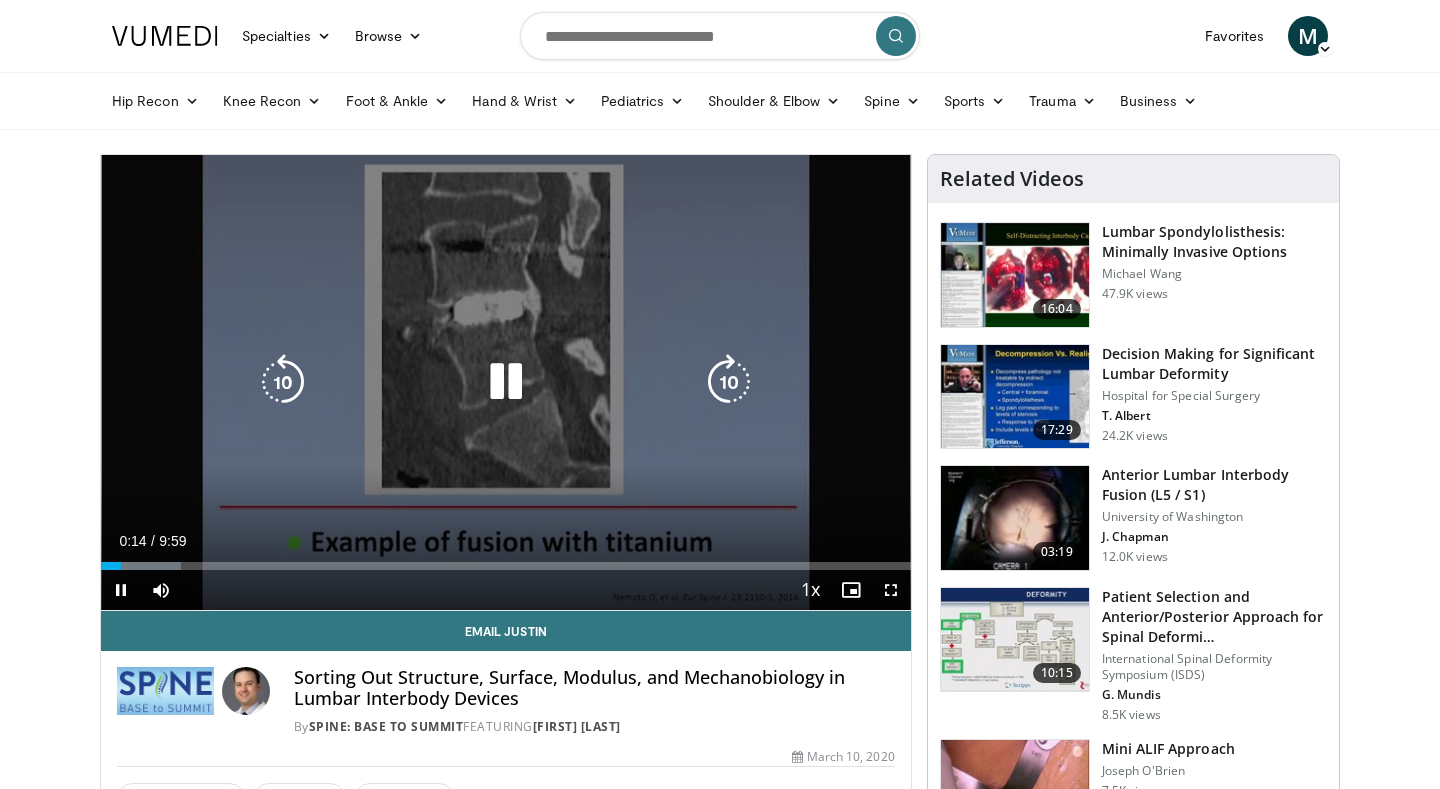 click at bounding box center [729, 382] 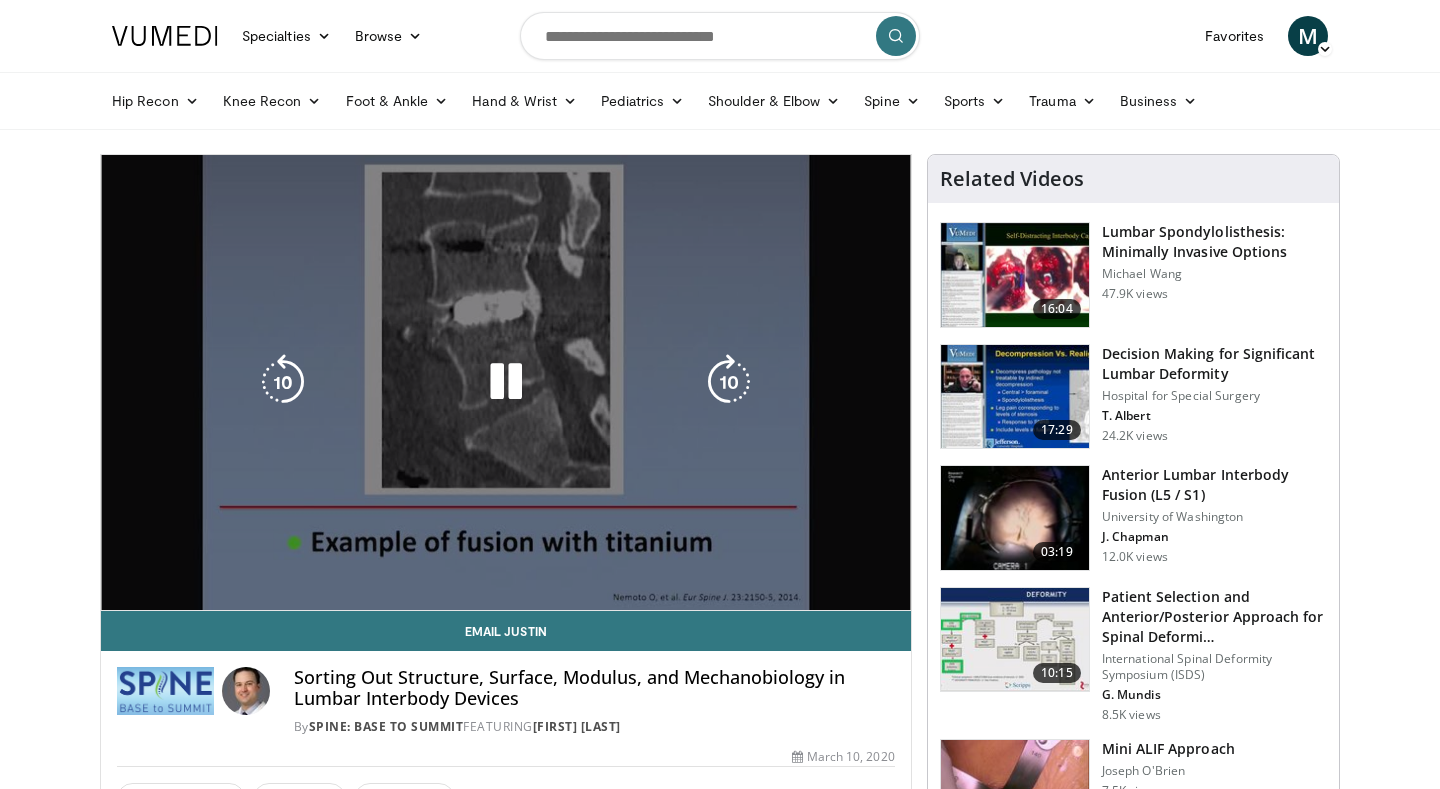click at bounding box center (729, 382) 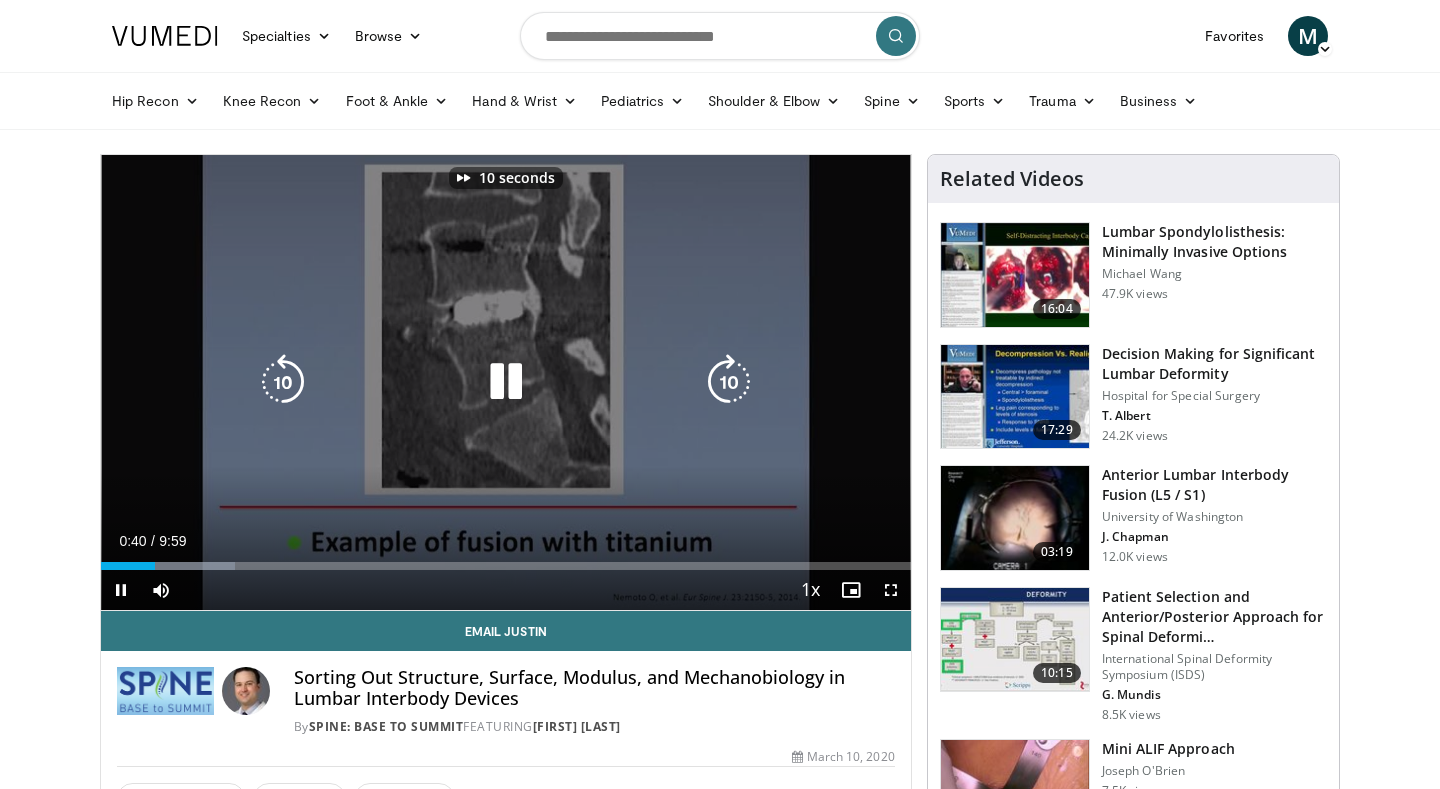 click at bounding box center [729, 382] 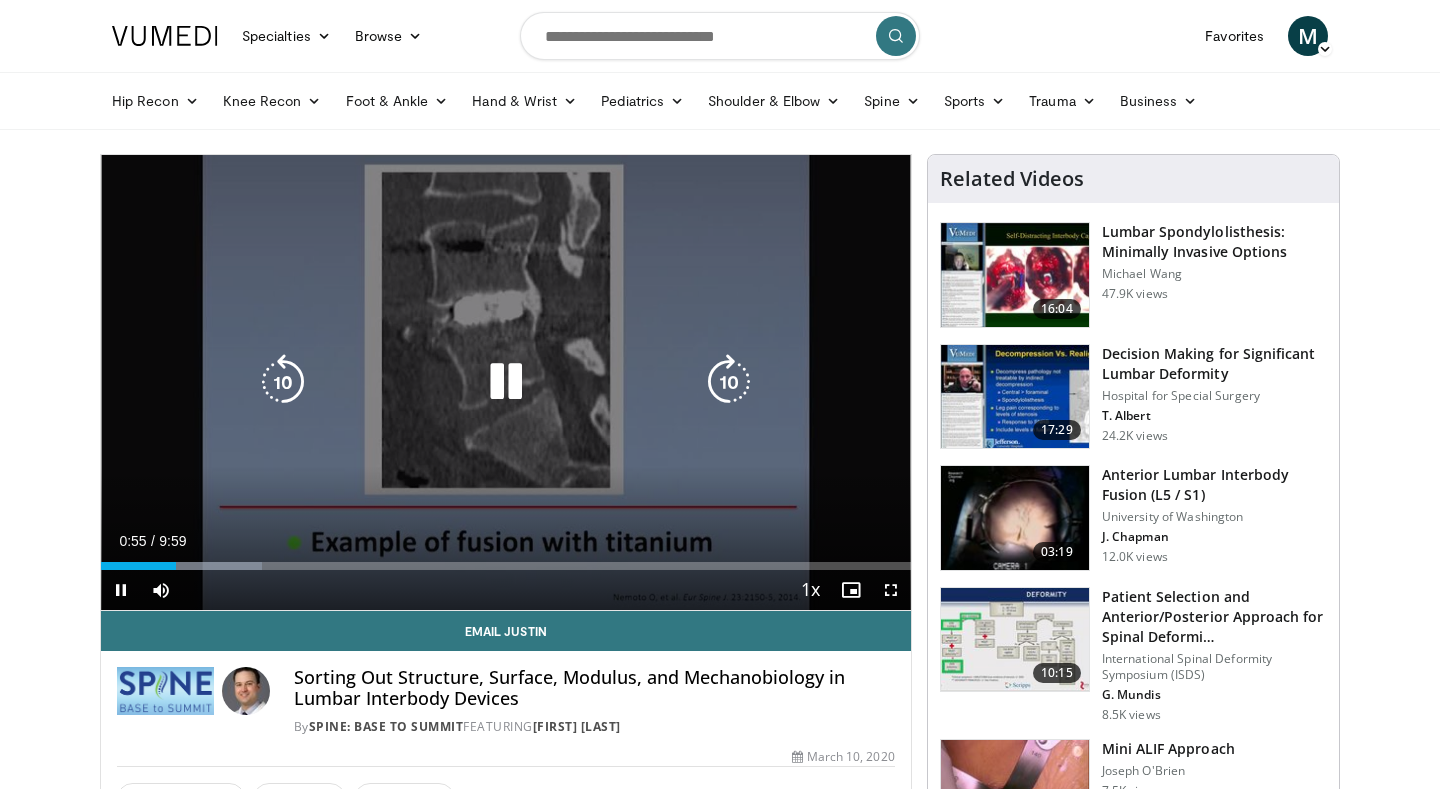 click at bounding box center (729, 382) 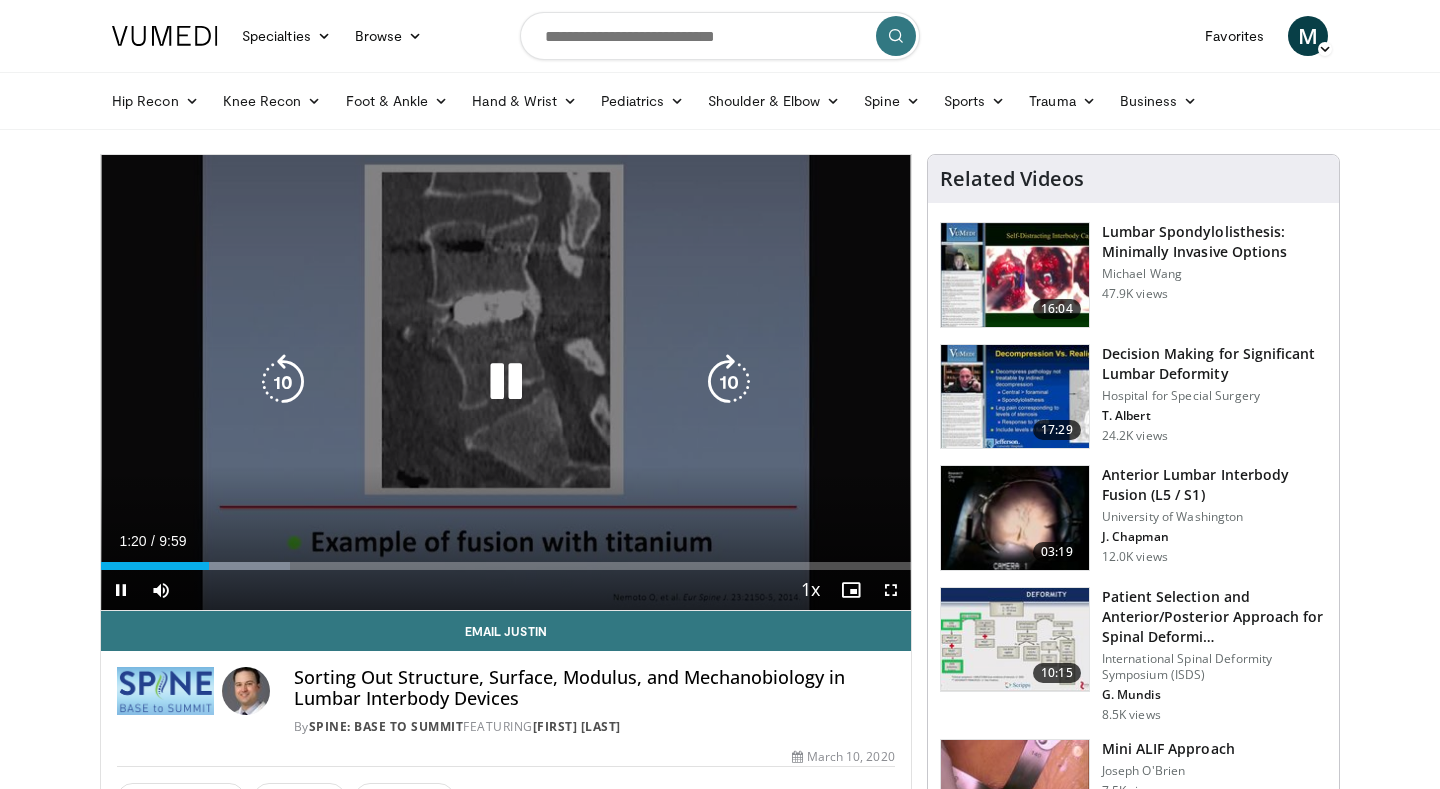 click at bounding box center [729, 382] 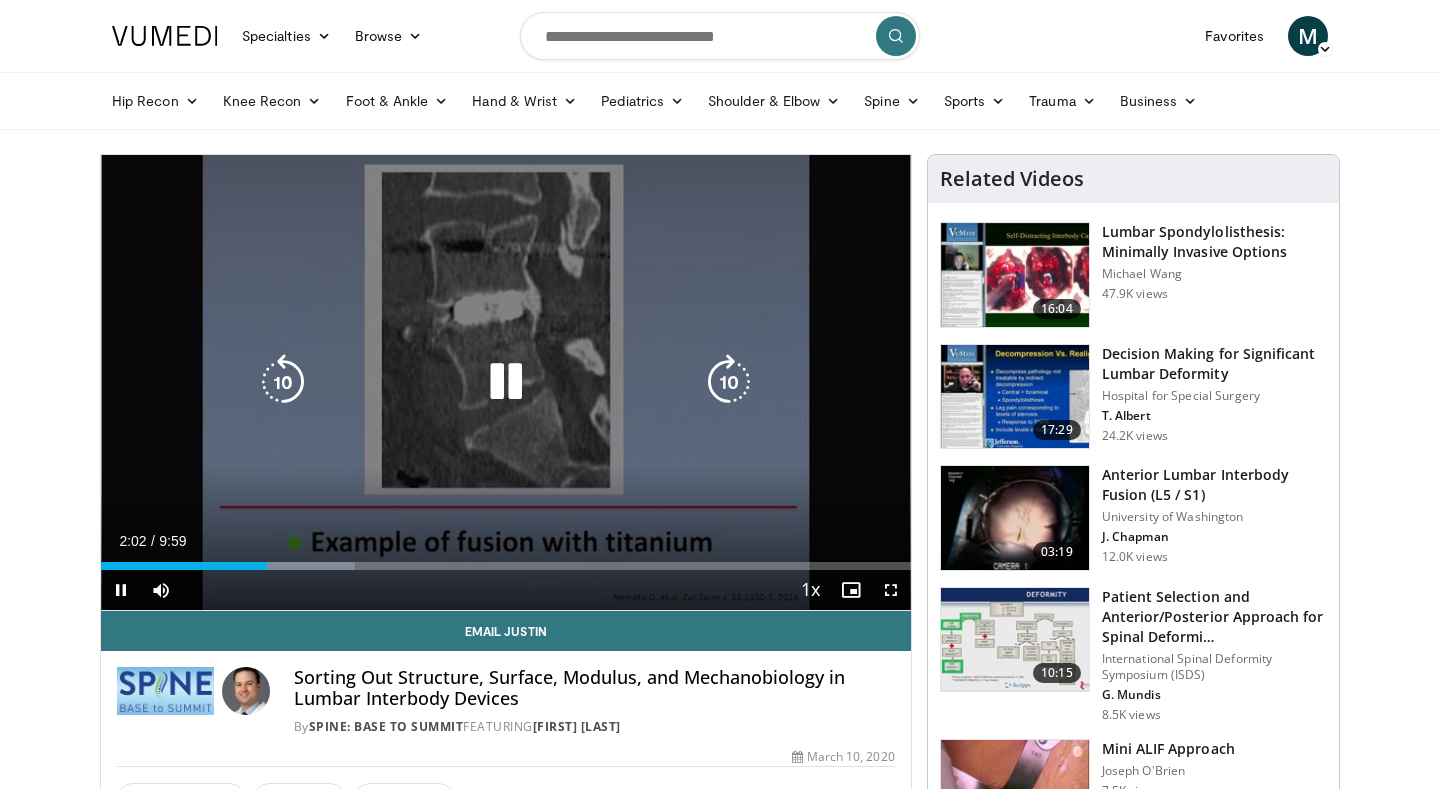 click at bounding box center [729, 382] 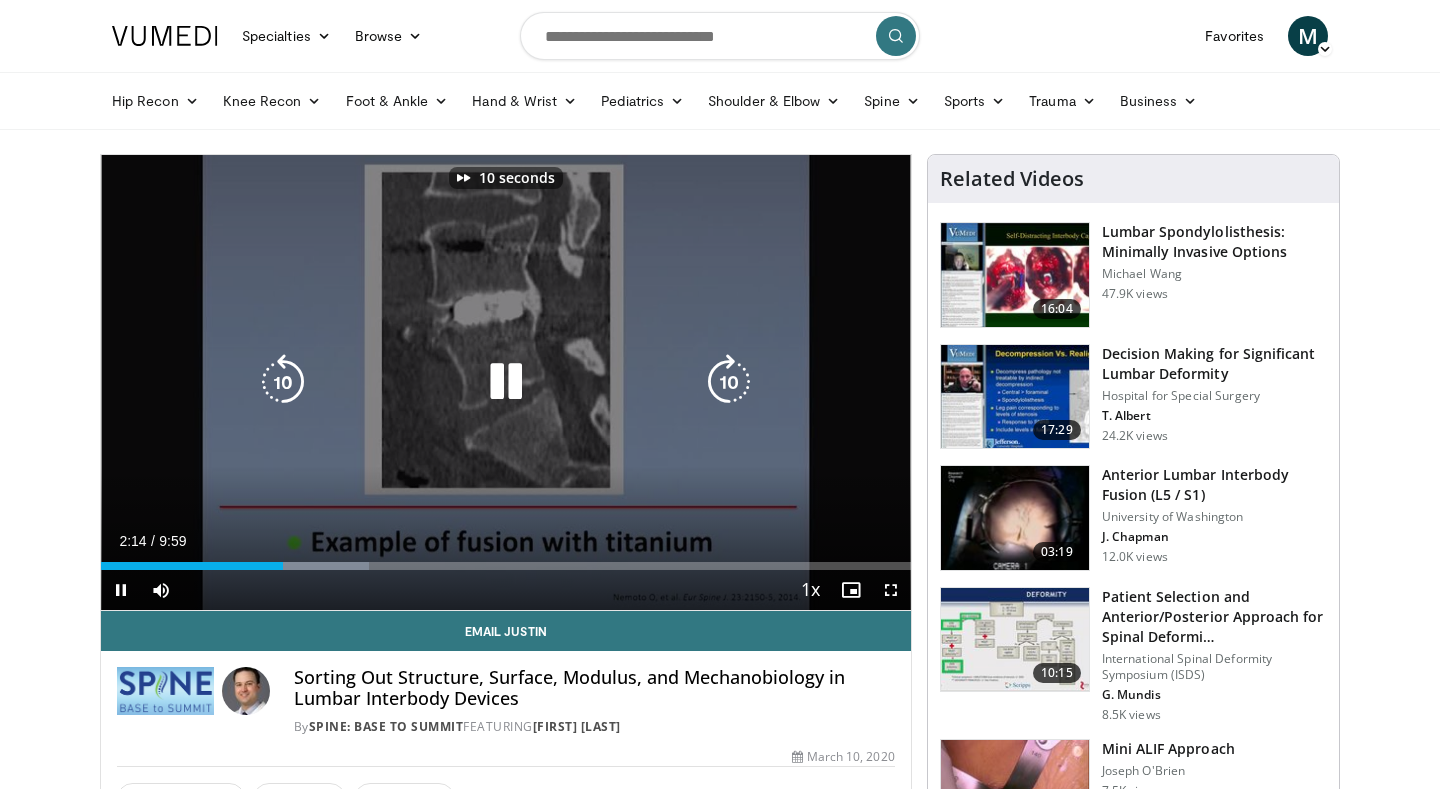 click at bounding box center [729, 382] 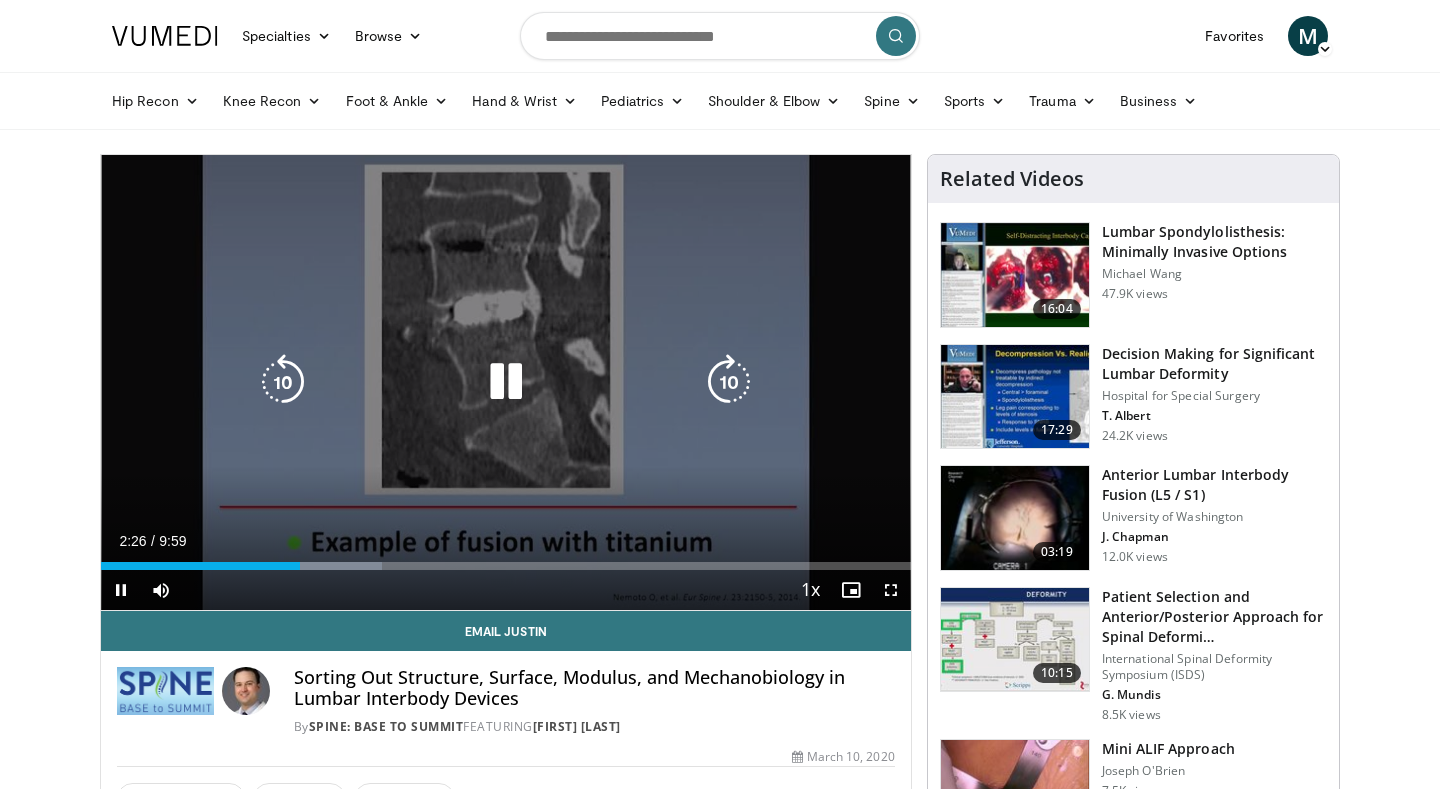 click at bounding box center (729, 382) 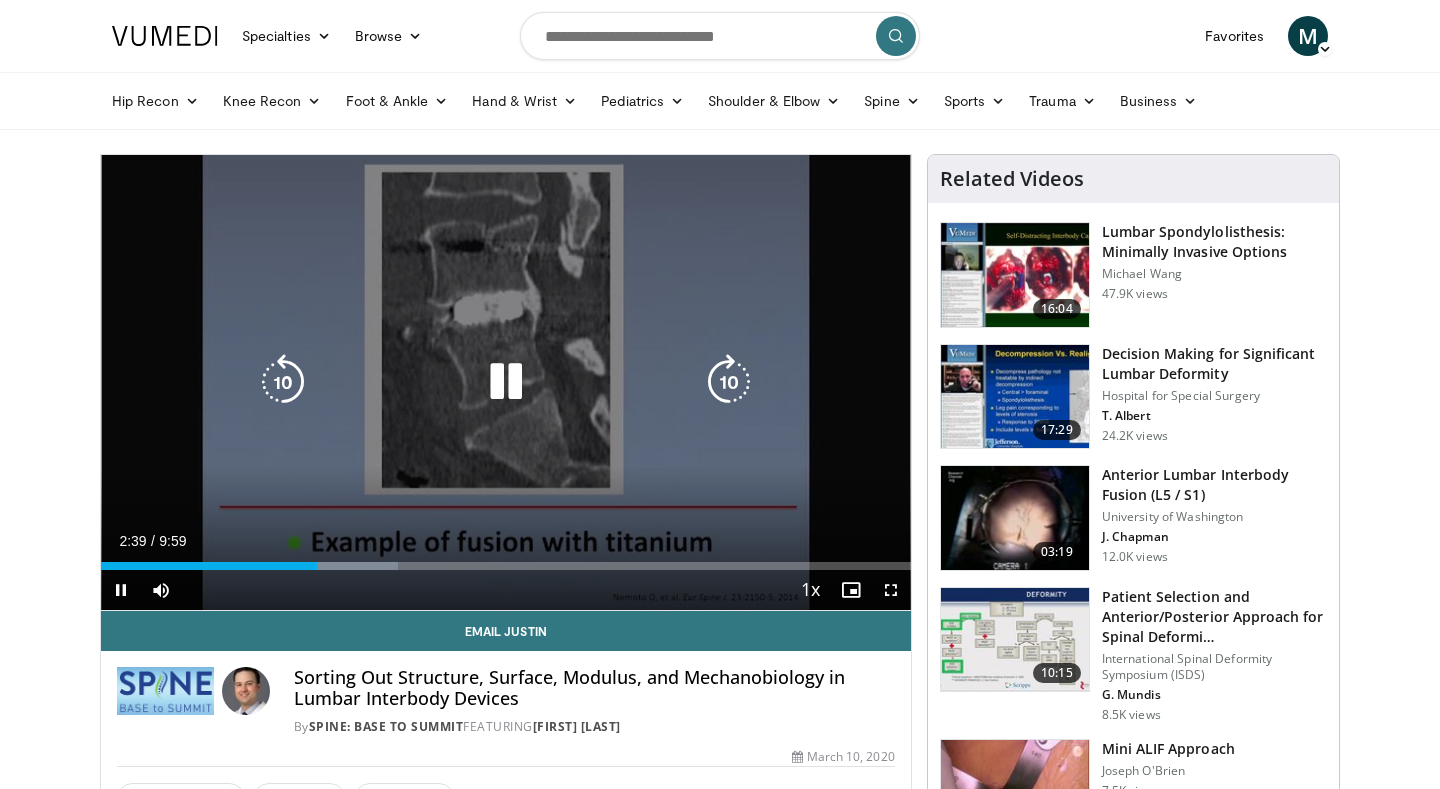 click at bounding box center (729, 382) 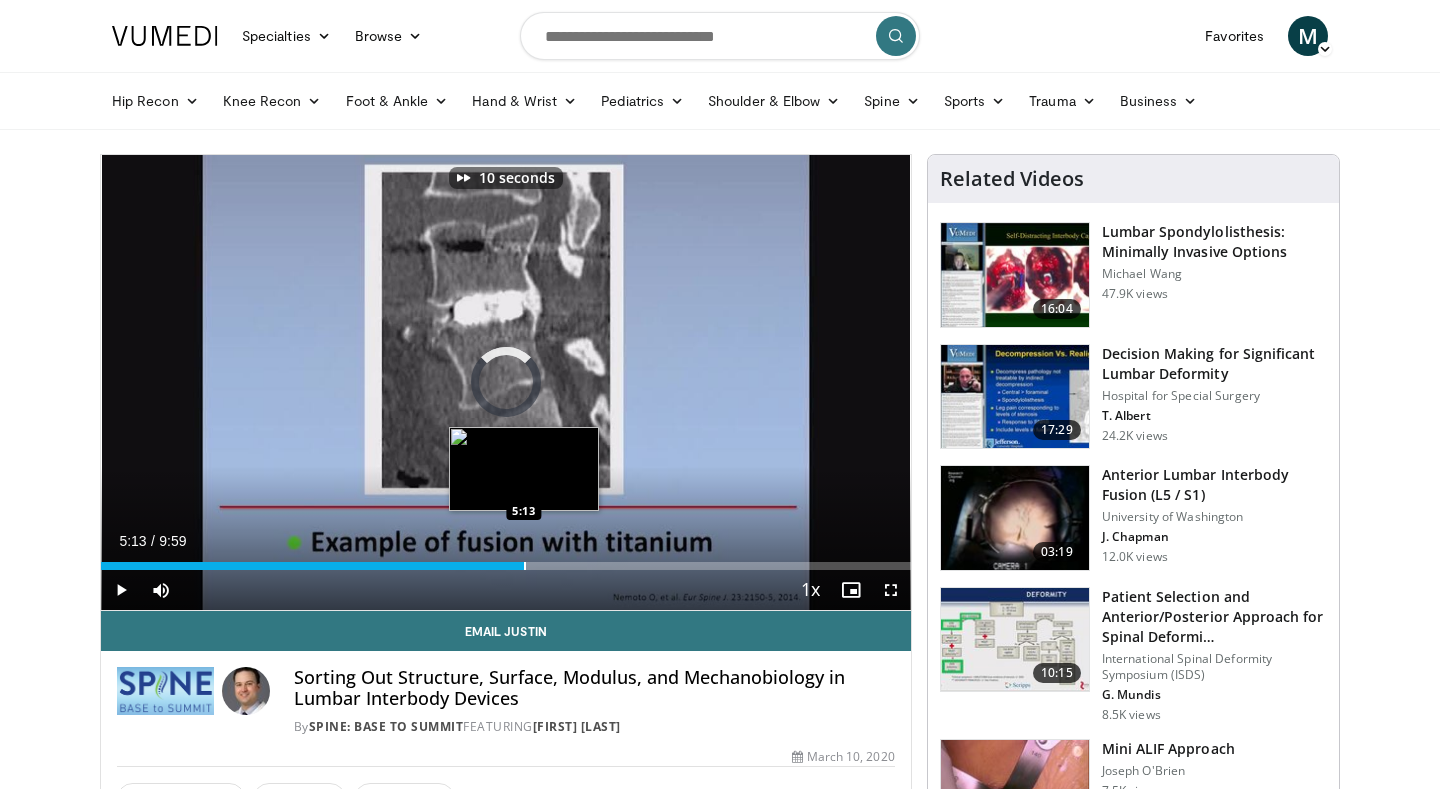 click at bounding box center [525, 566] 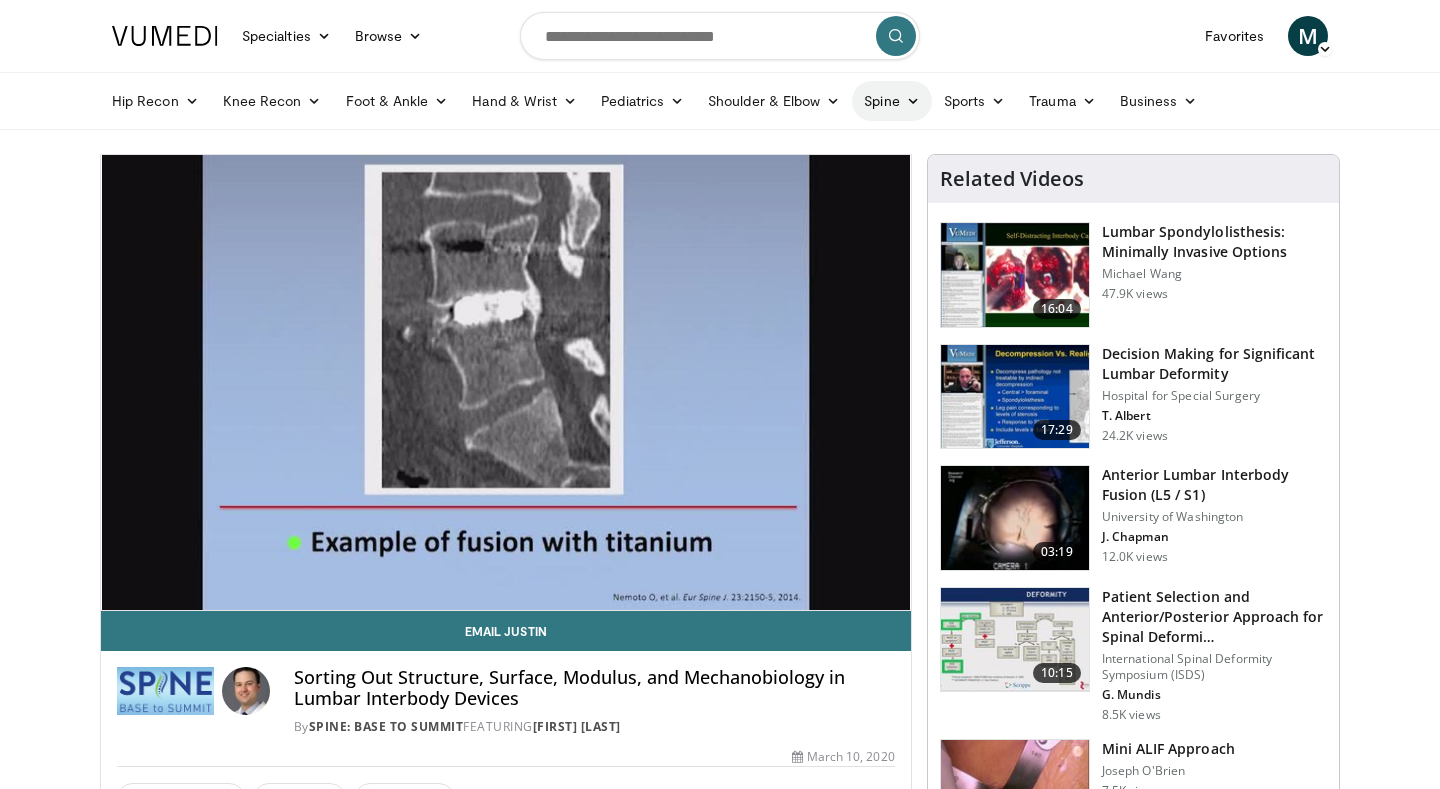 click at bounding box center [913, 101] 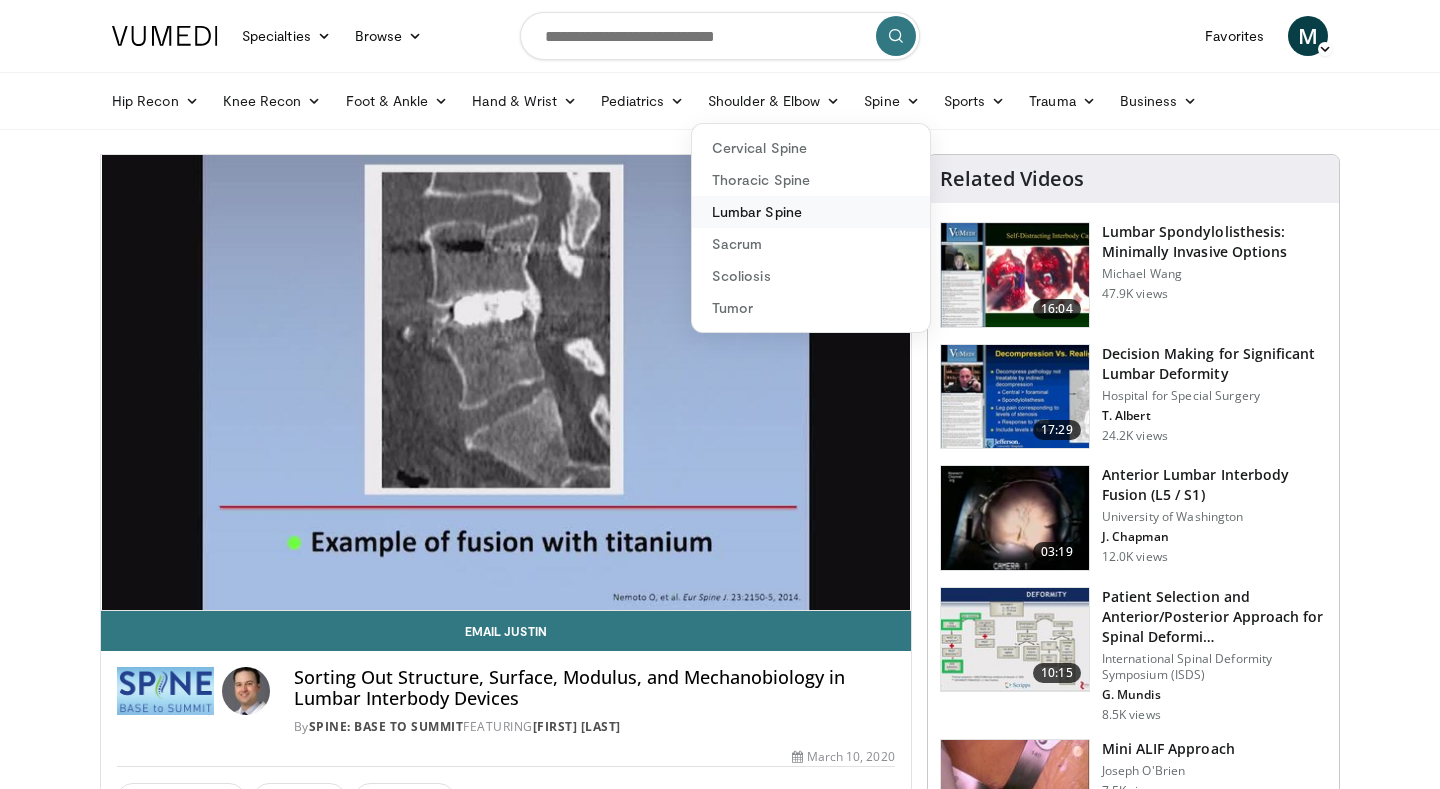 click on "Lumbar Spine" at bounding box center [811, 212] 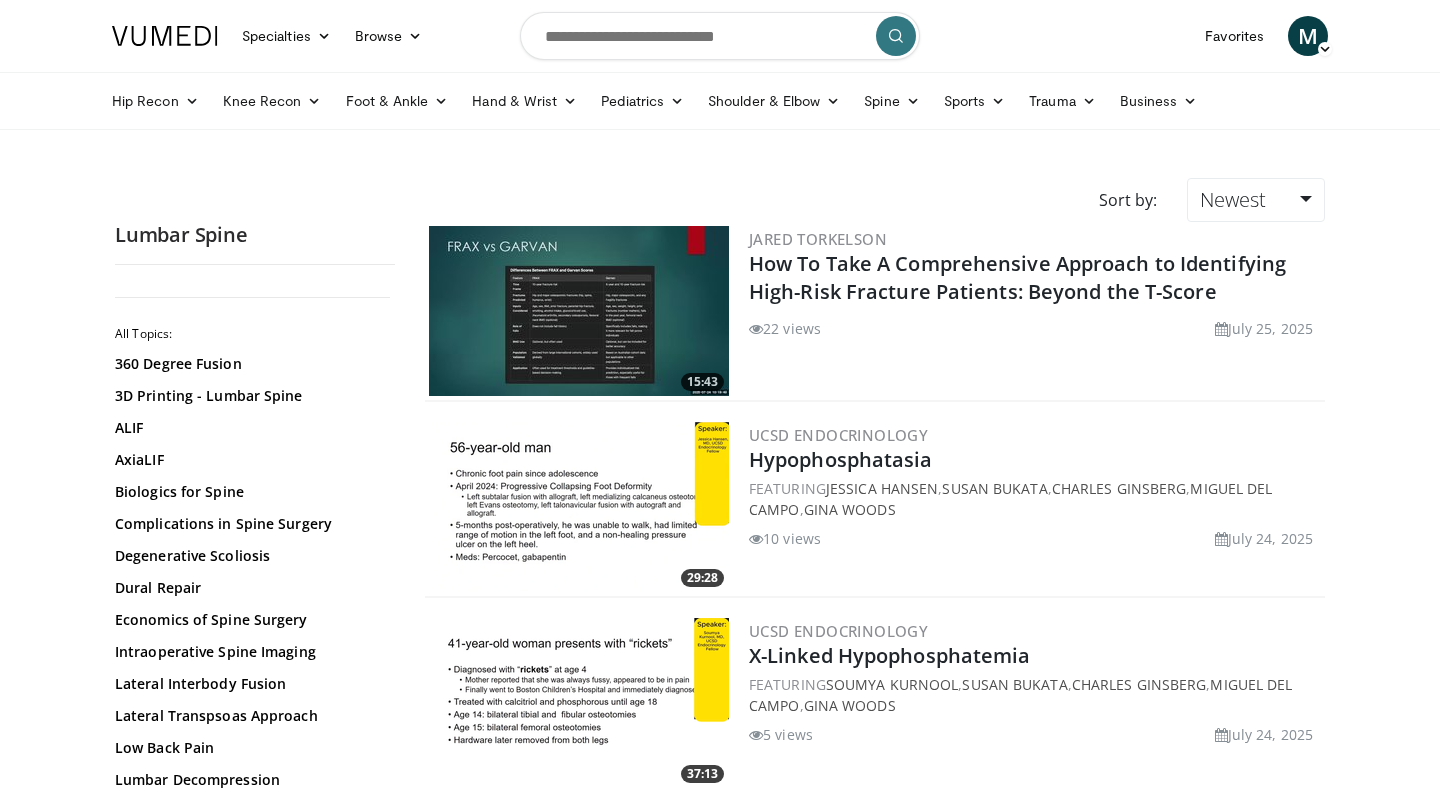scroll, scrollTop: 0, scrollLeft: 0, axis: both 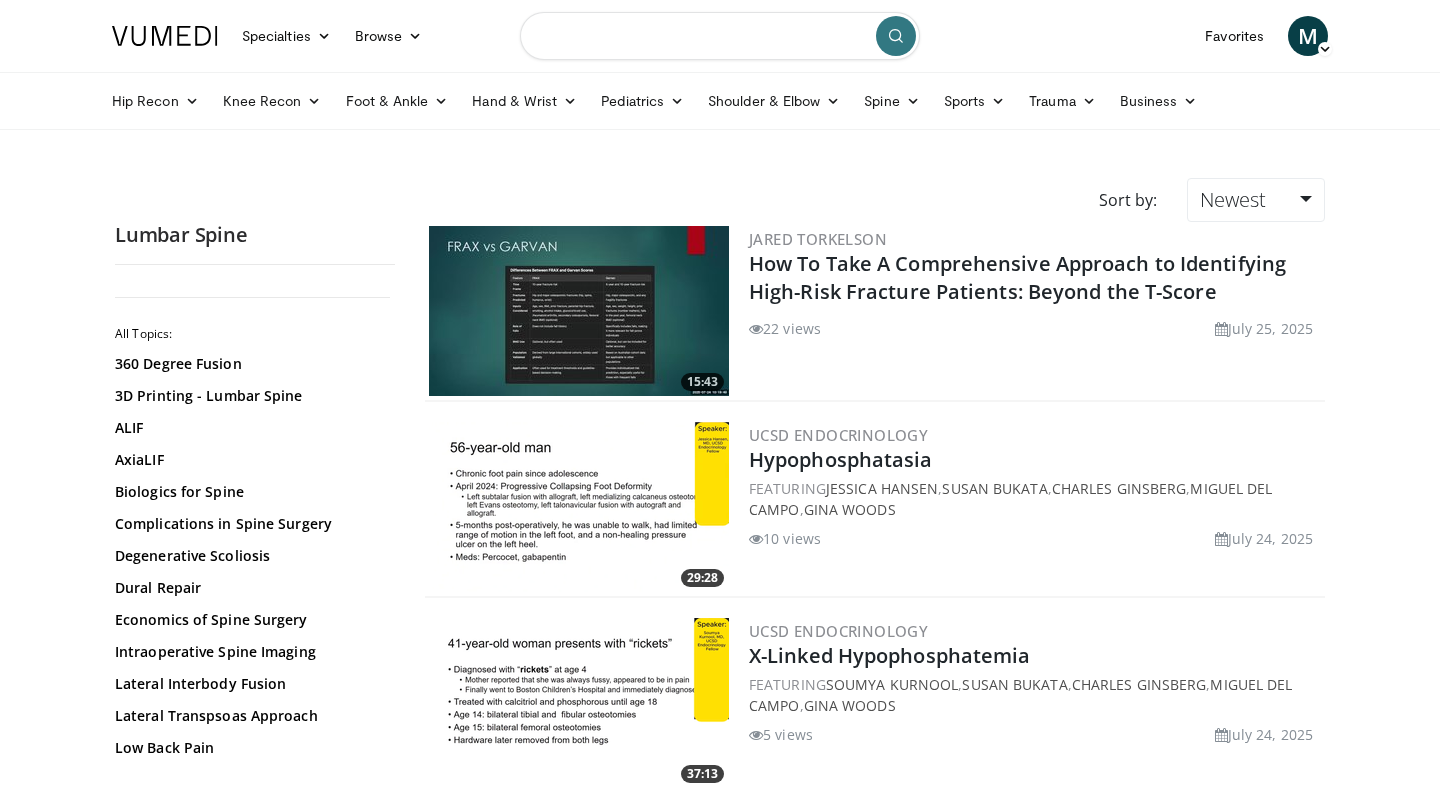 click at bounding box center (720, 36) 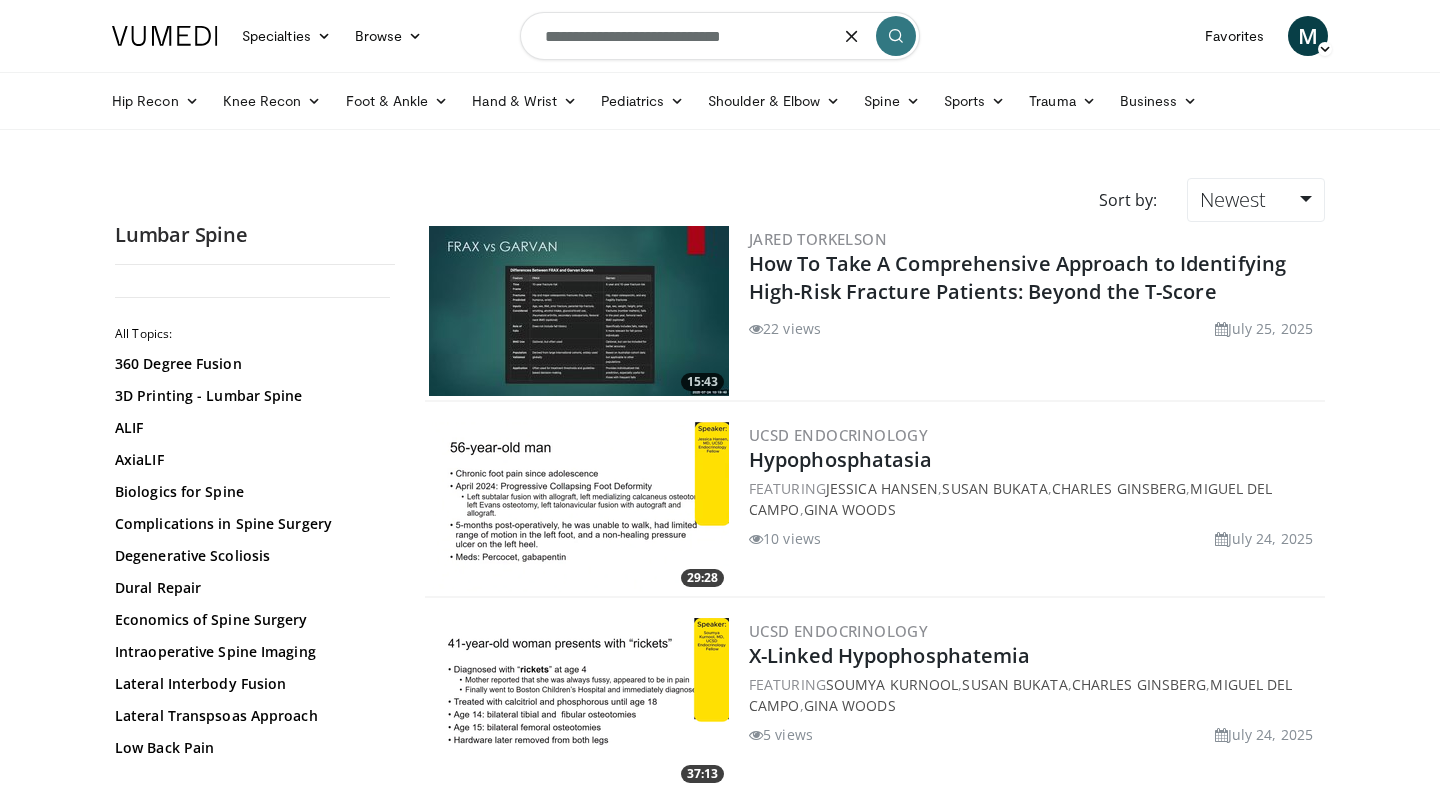 type on "**********" 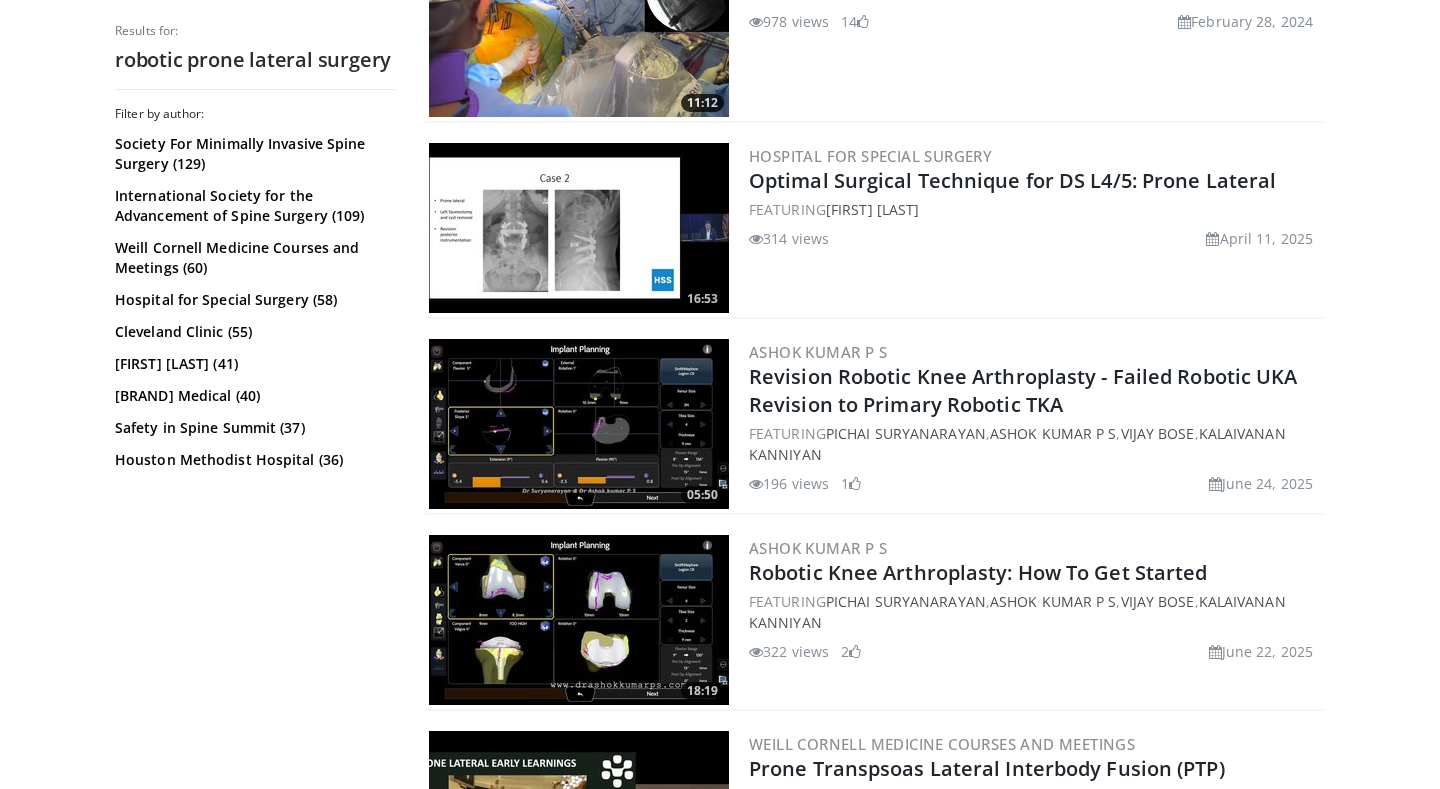 scroll, scrollTop: 0, scrollLeft: 0, axis: both 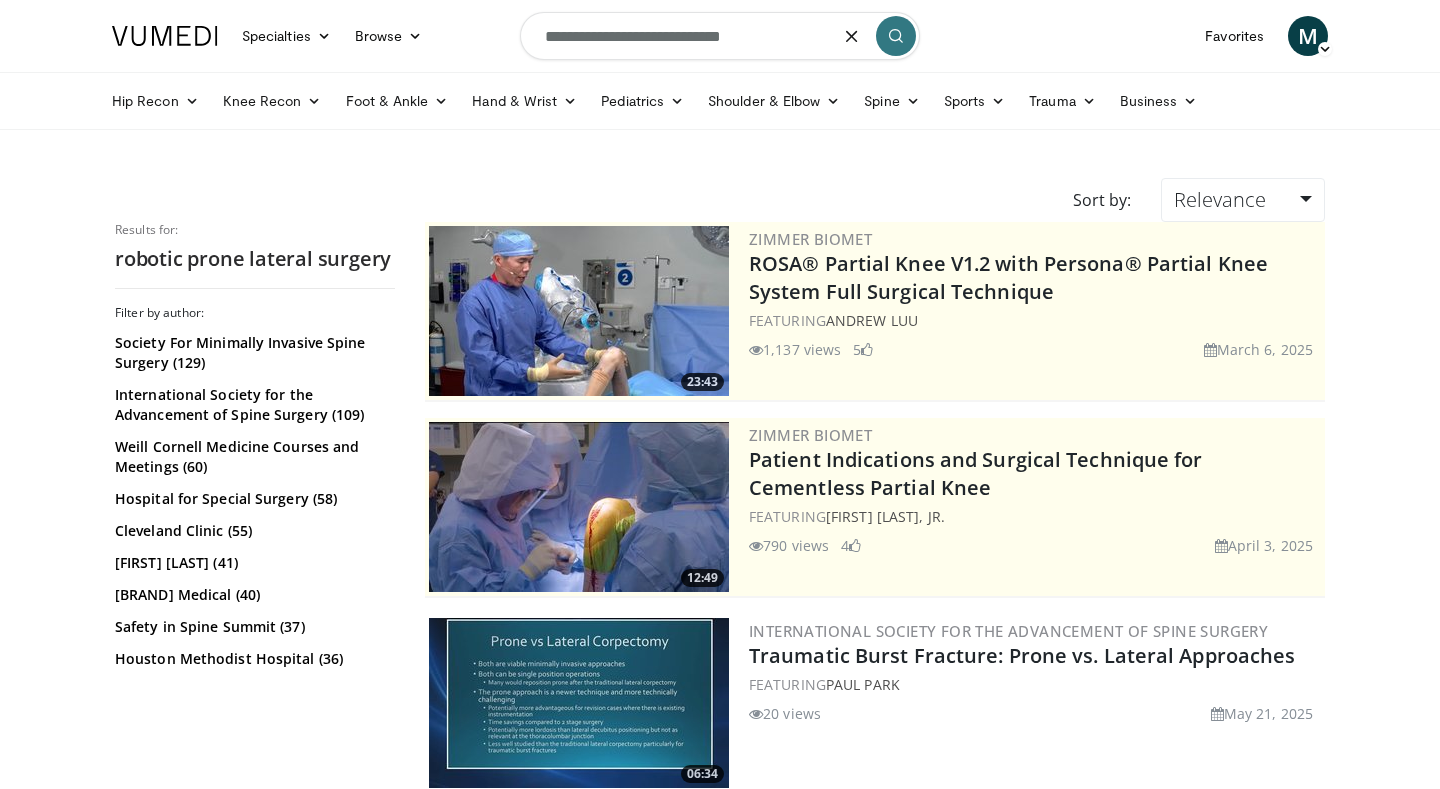 drag, startPoint x: 760, startPoint y: 39, endPoint x: 486, endPoint y: 42, distance: 274.01642 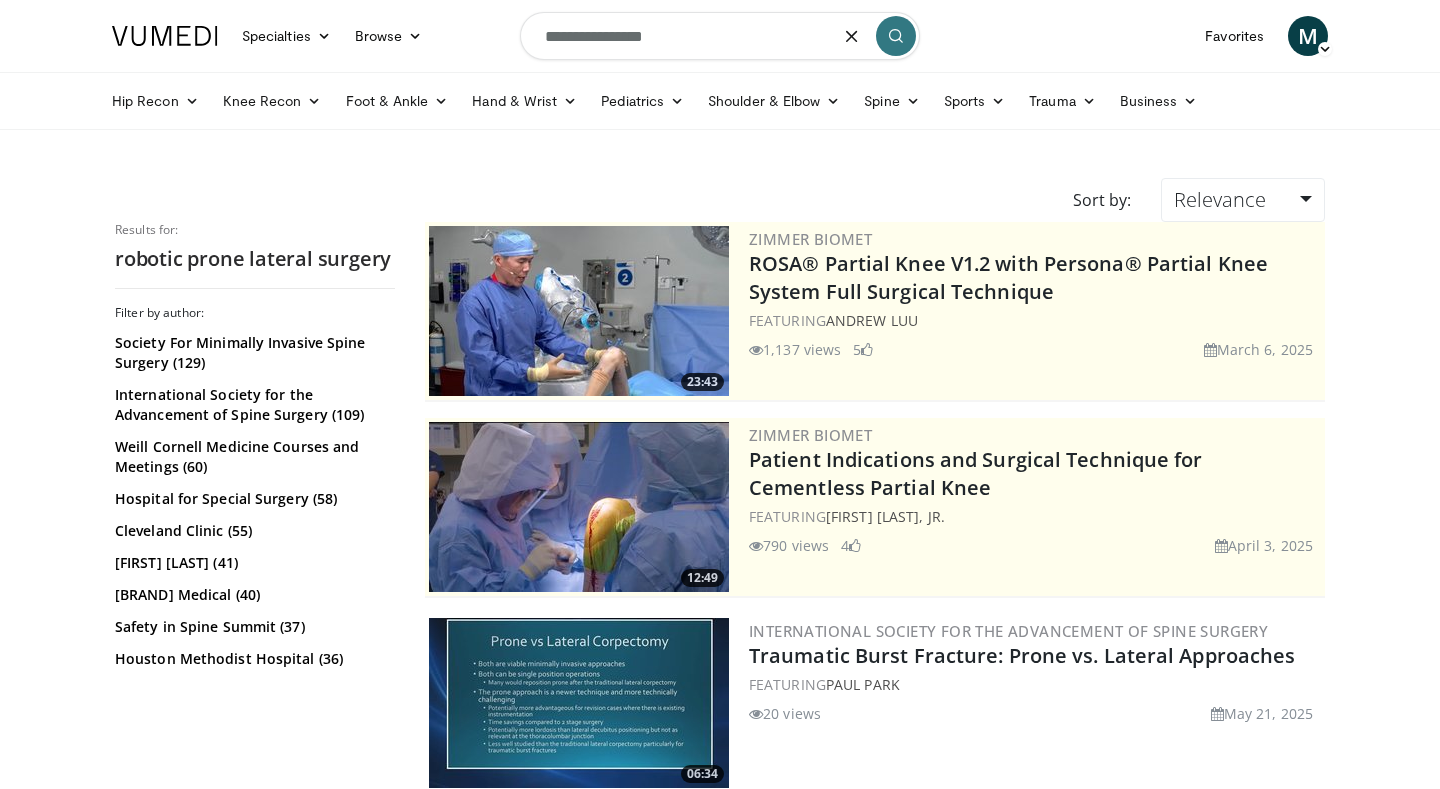 type on "**********" 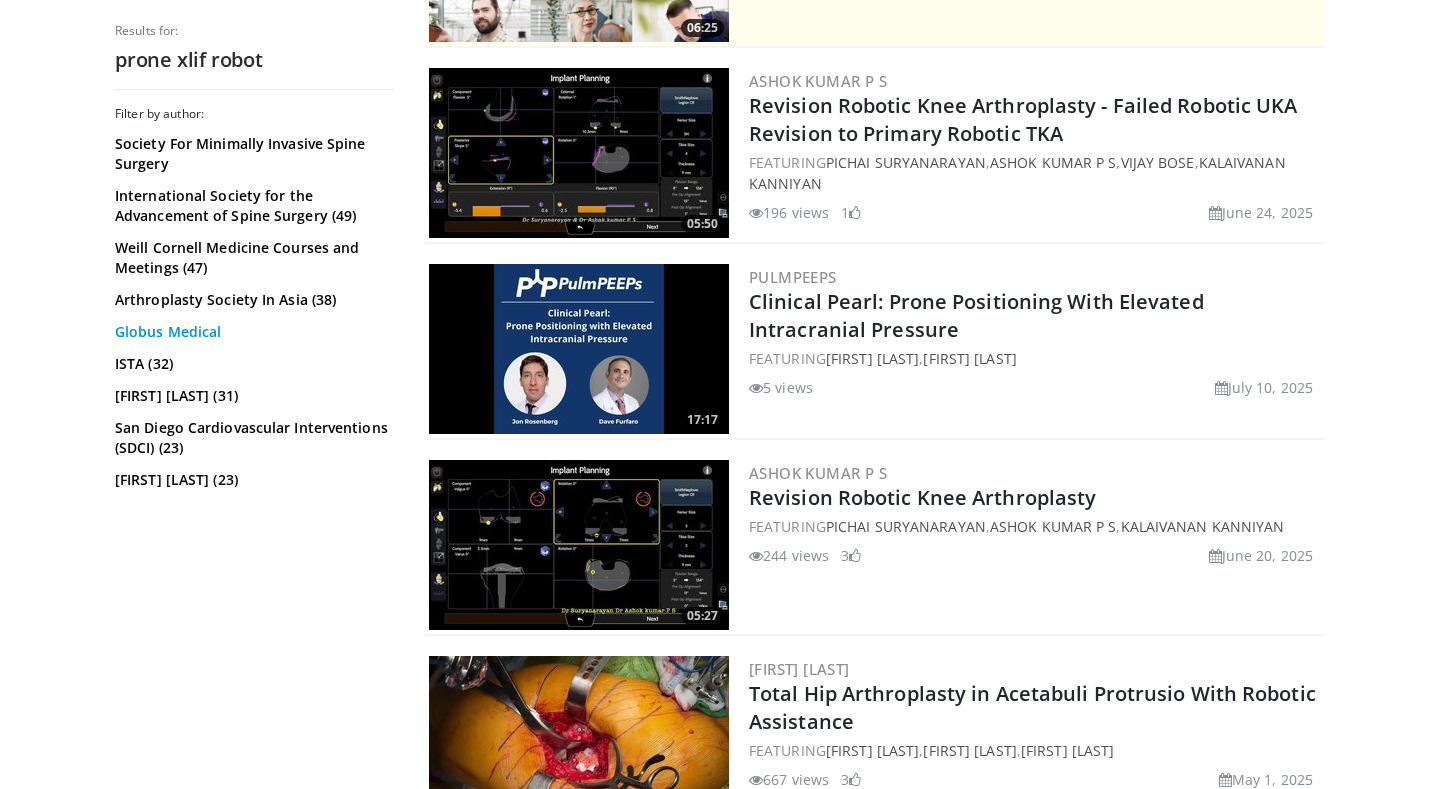 scroll, scrollTop: 0, scrollLeft: 0, axis: both 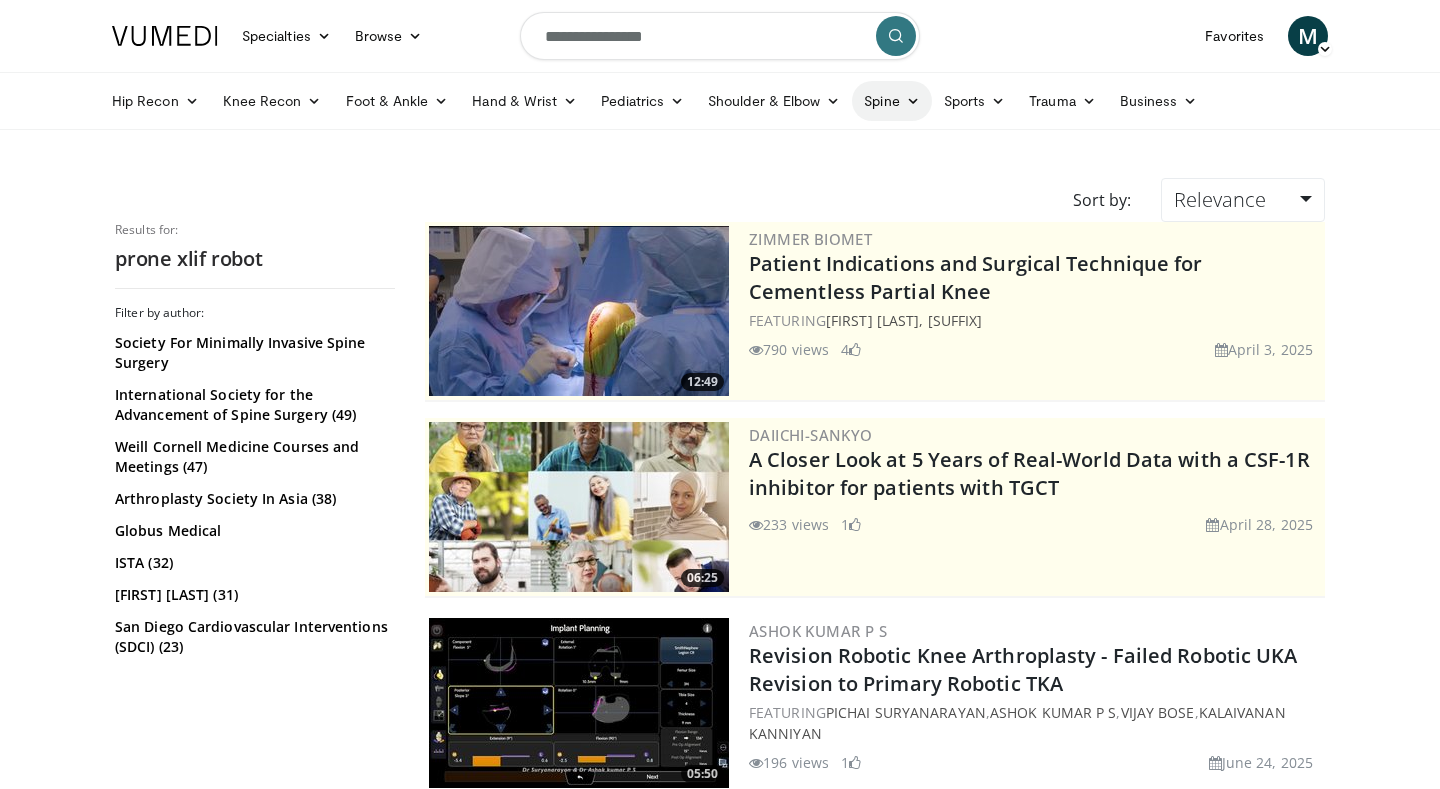 click on "Spine" at bounding box center (891, 101) 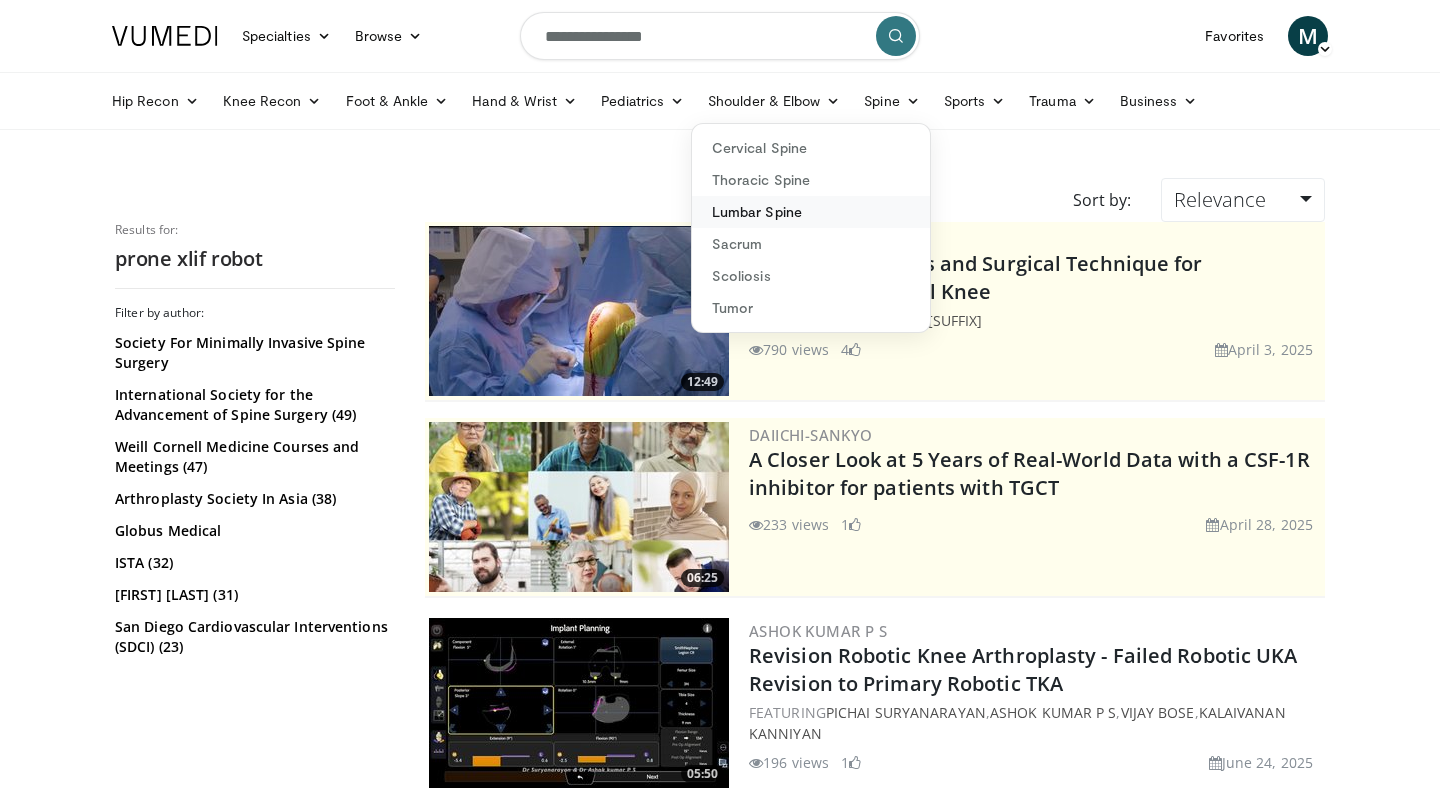 click on "Lumbar Spine" at bounding box center [811, 212] 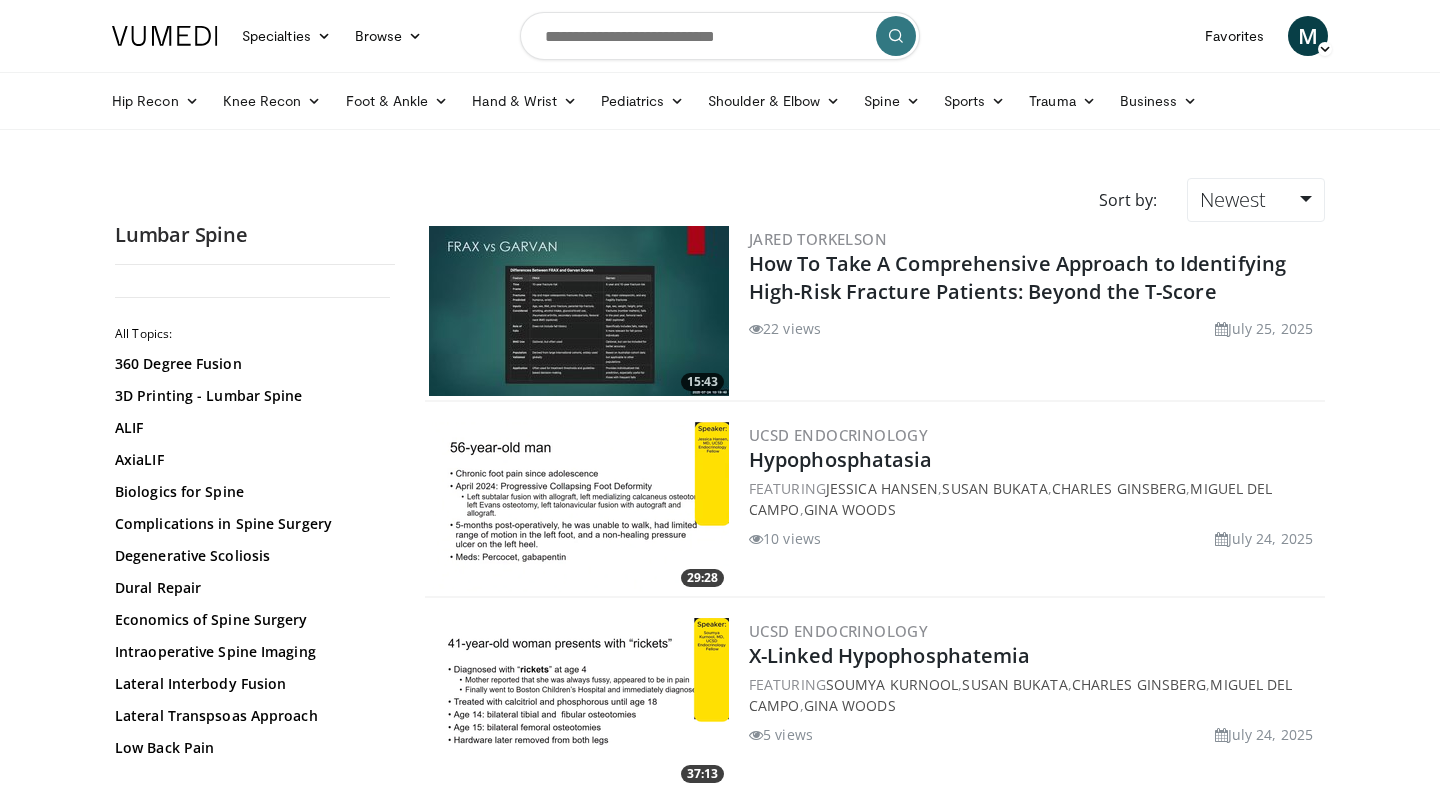 scroll, scrollTop: 0, scrollLeft: 0, axis: both 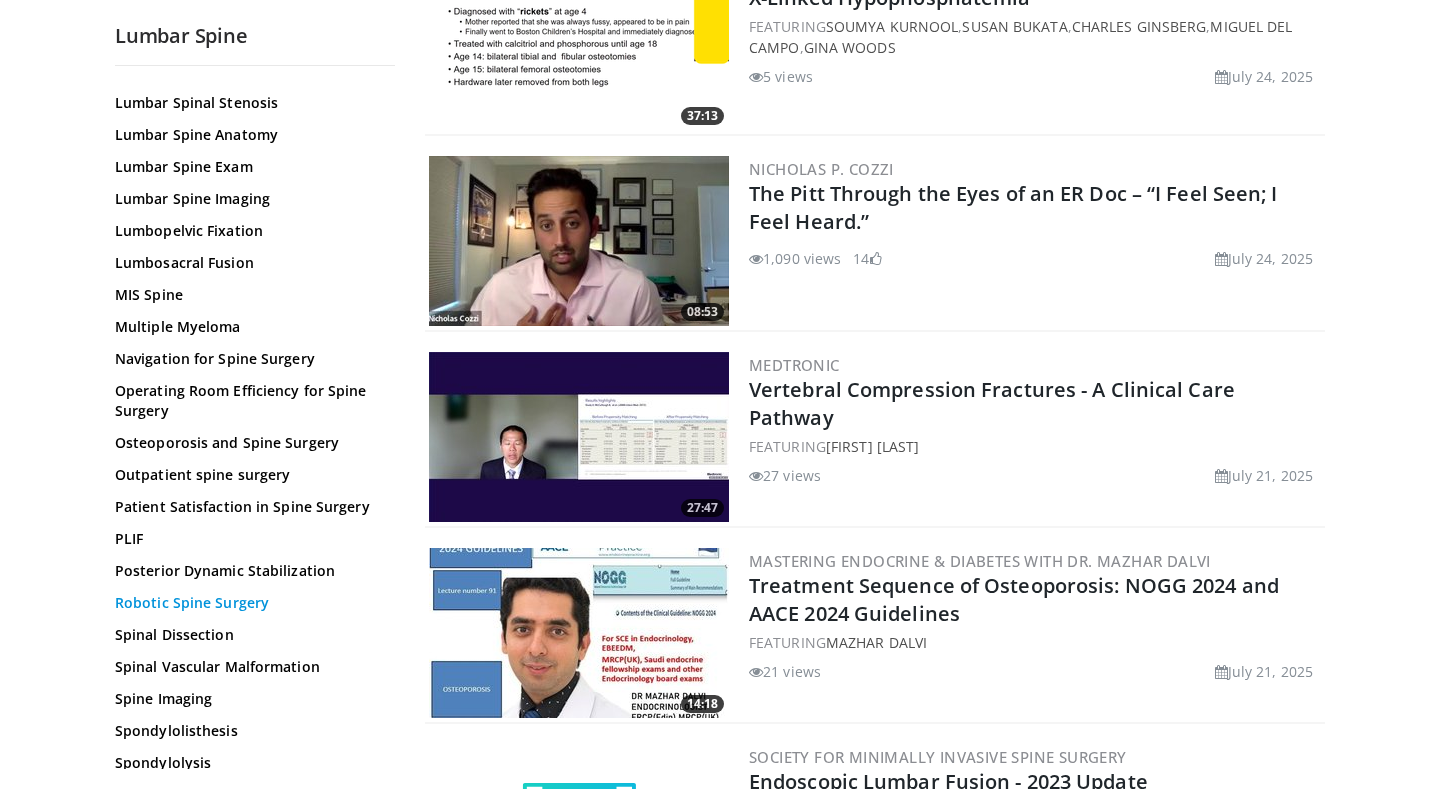 click on "Robotic Spine Surgery" at bounding box center (250, 603) 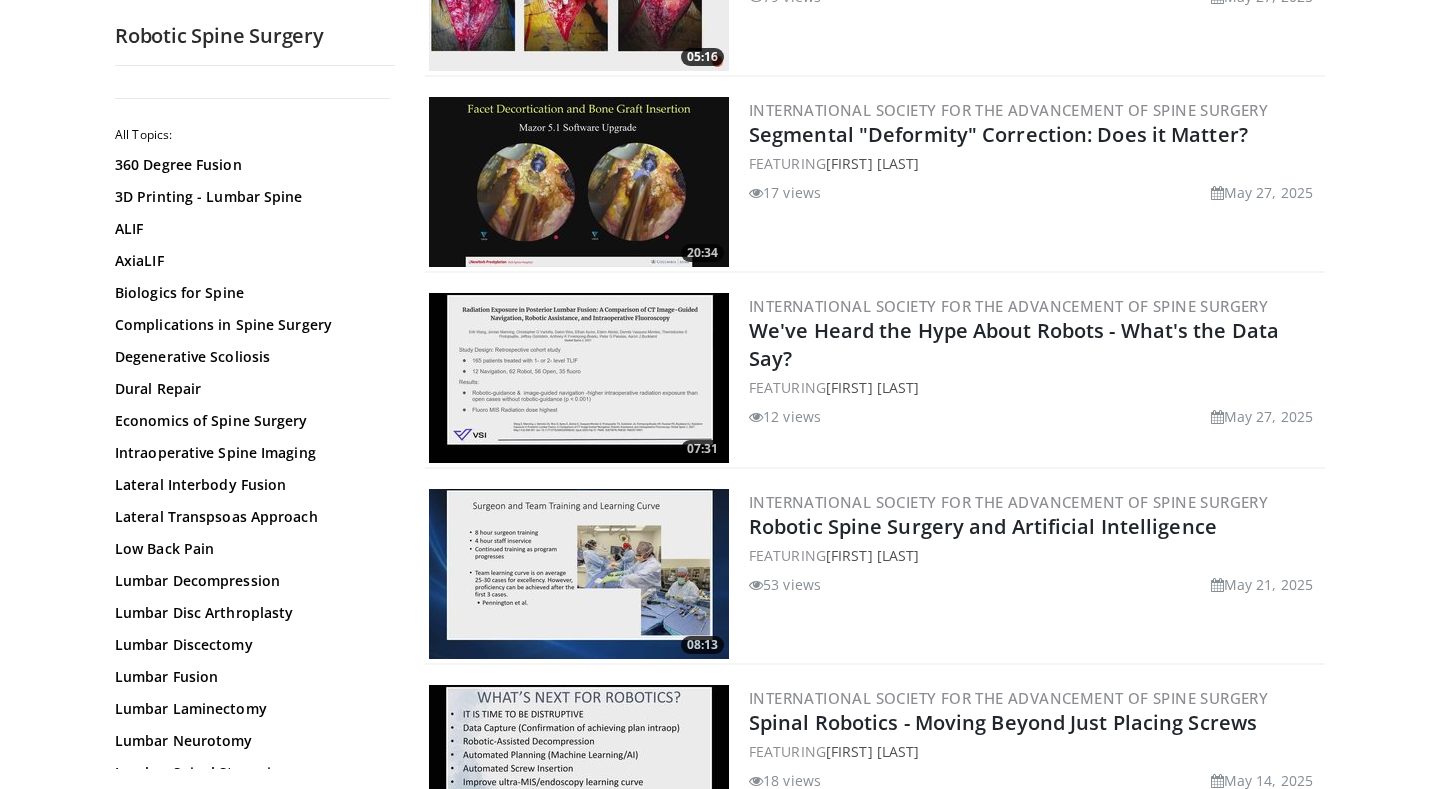 scroll, scrollTop: 1898, scrollLeft: 0, axis: vertical 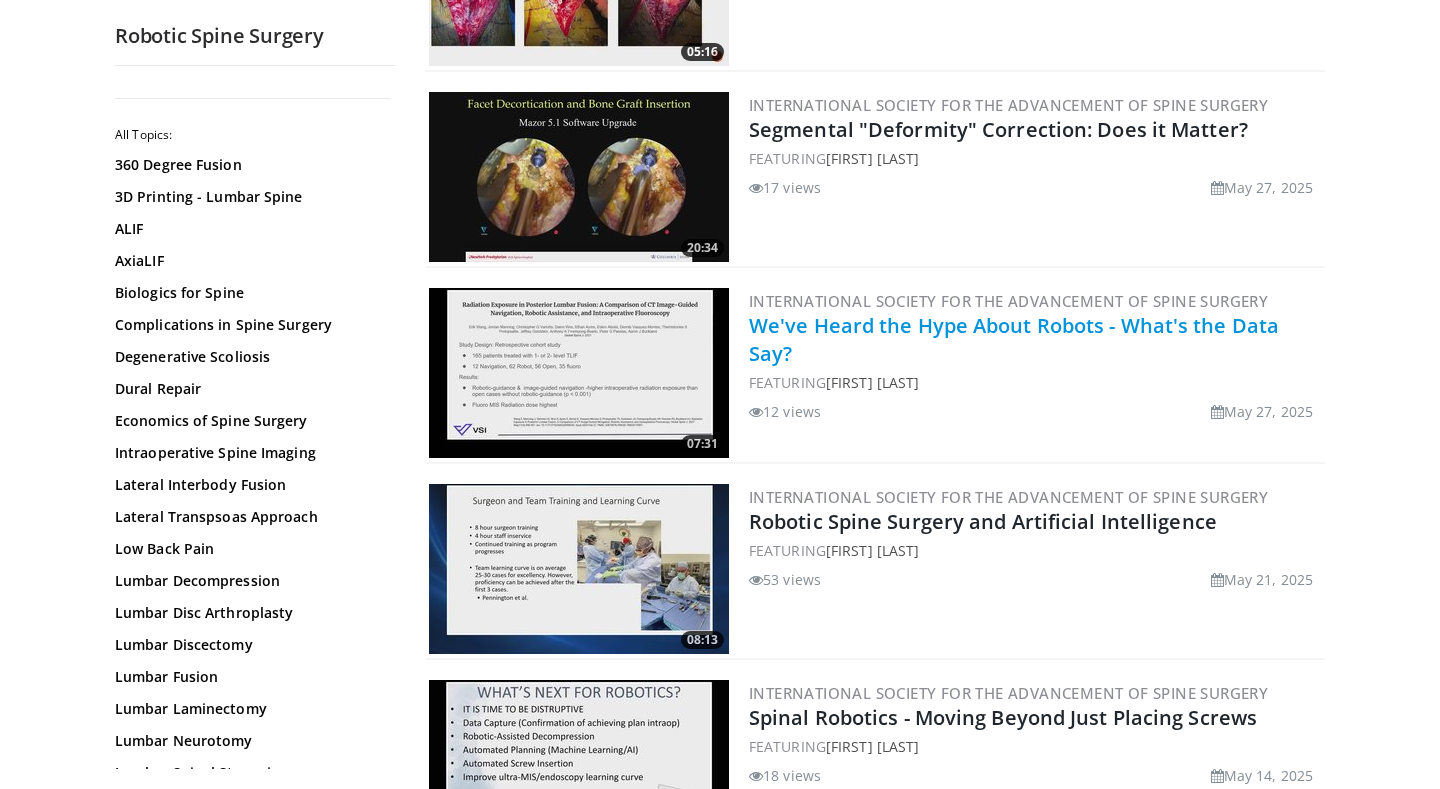 click on "We've Heard the Hype About Robots - What's the Data Say?" at bounding box center [1014, 339] 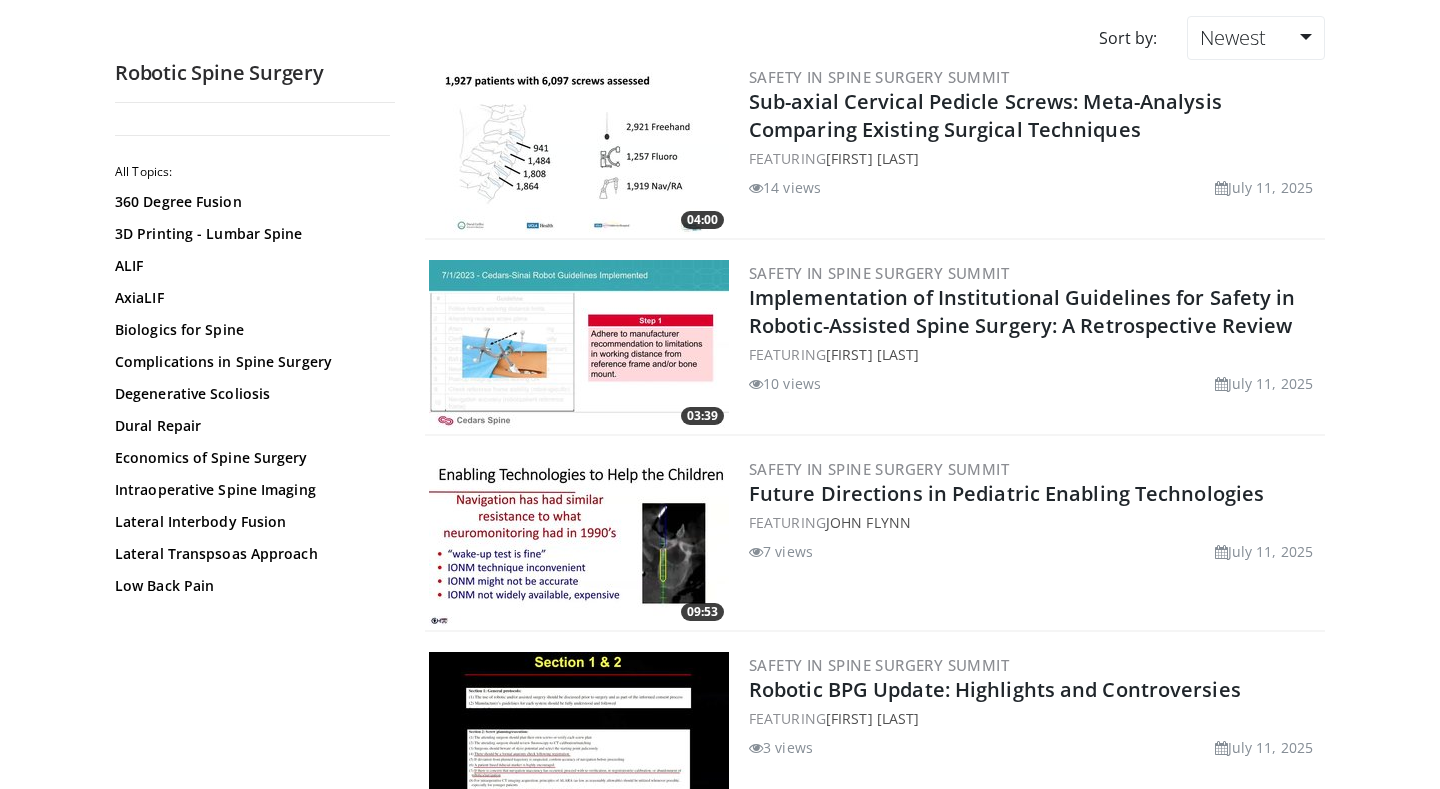 scroll, scrollTop: 0, scrollLeft: 0, axis: both 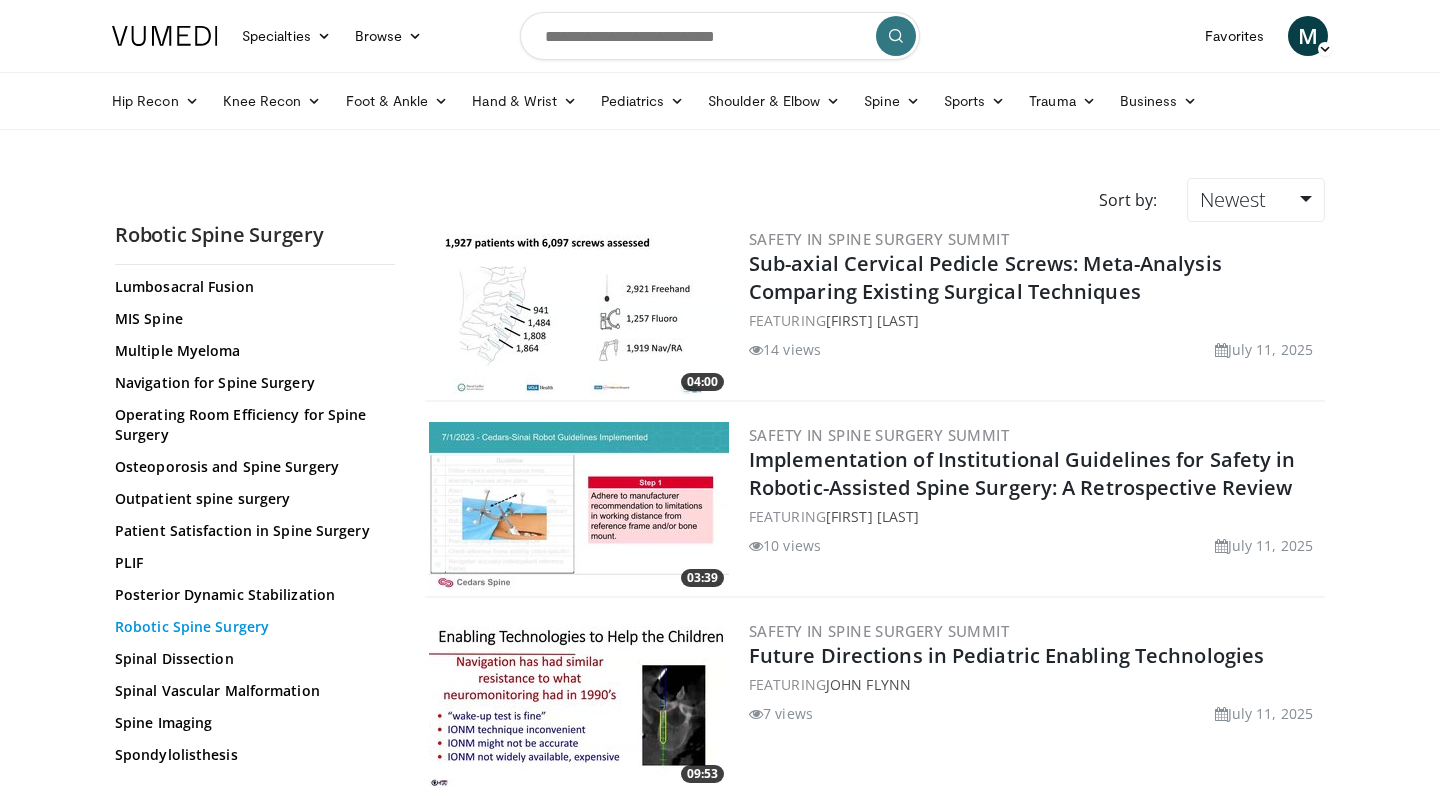 click on "Robotic Spine Surgery" at bounding box center [250, 627] 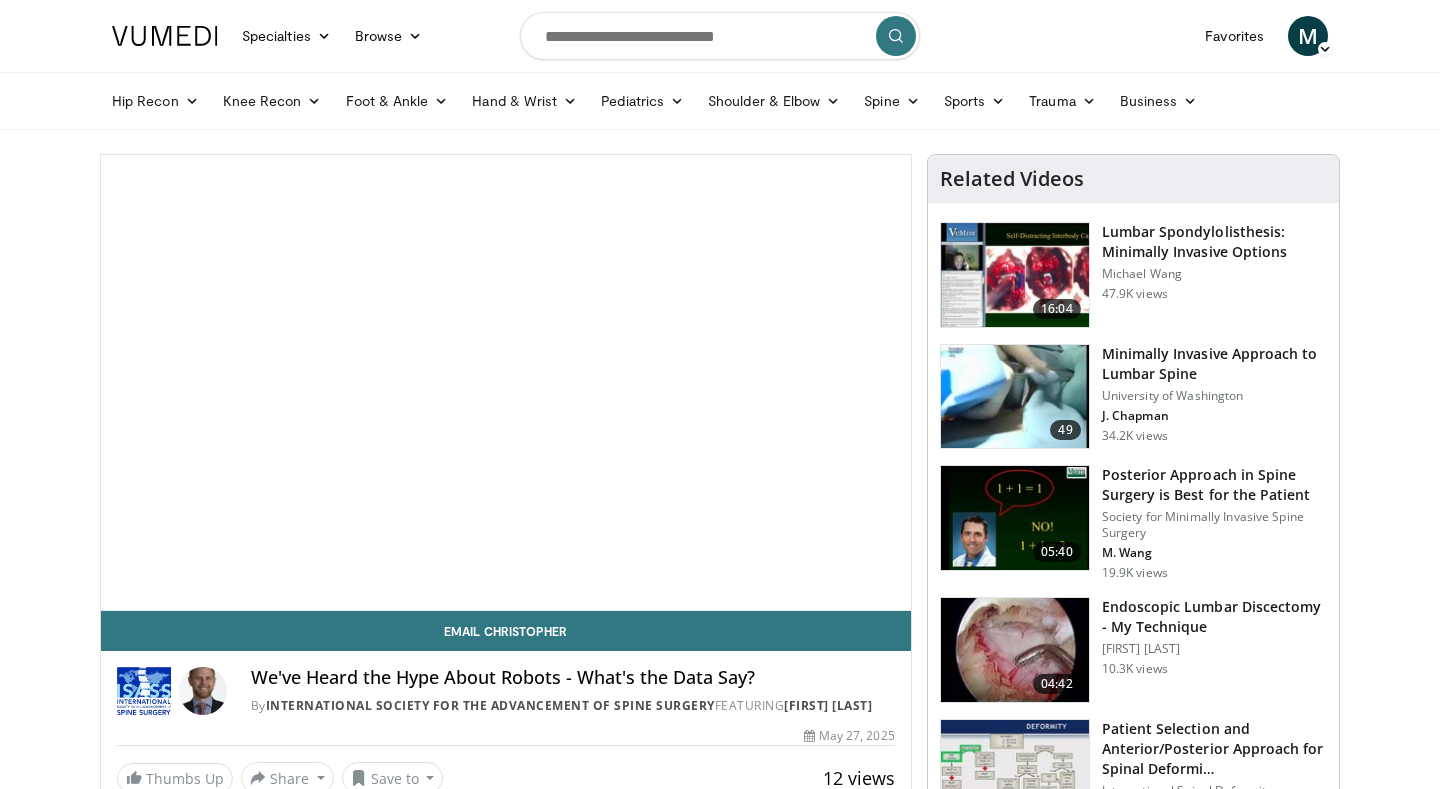 scroll, scrollTop: 0, scrollLeft: 0, axis: both 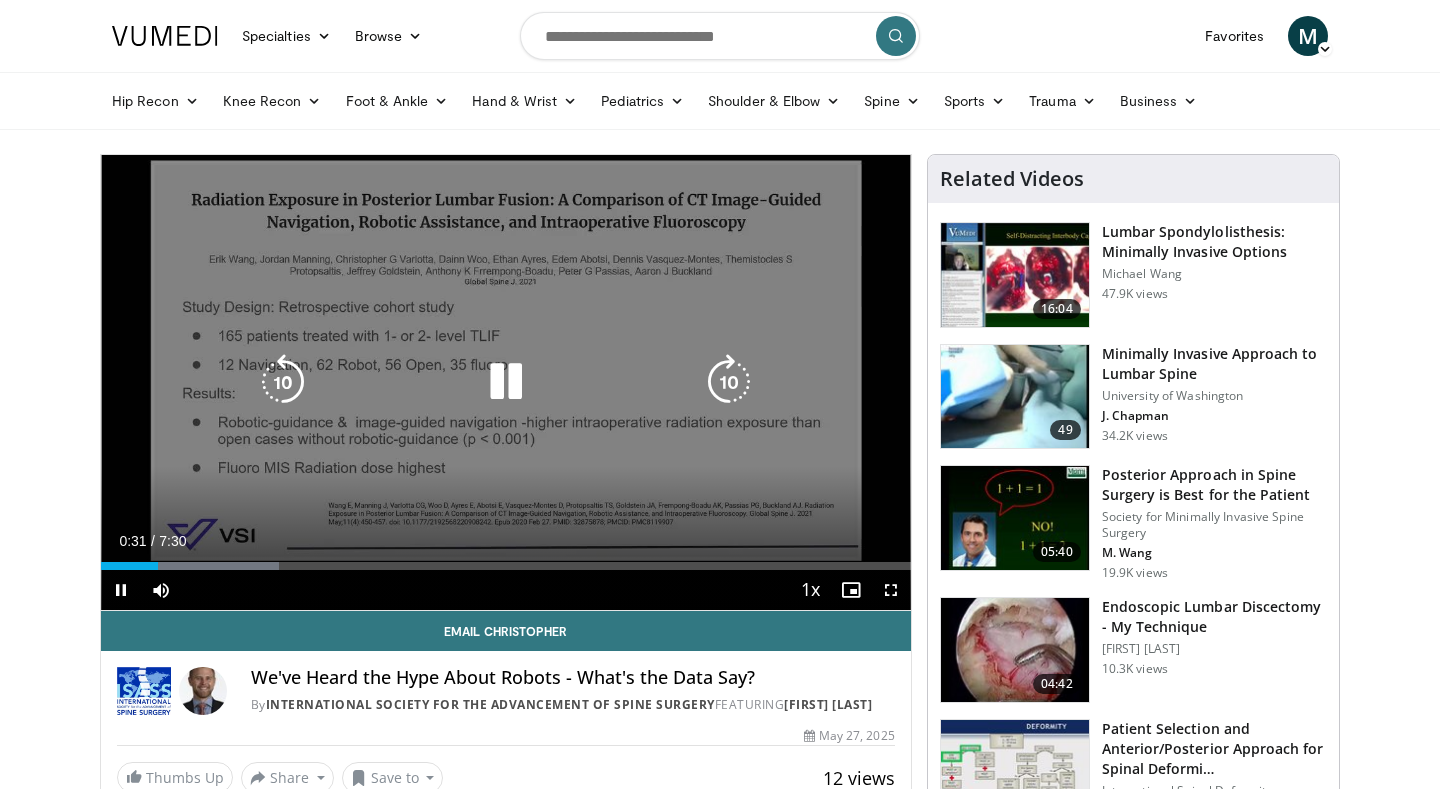 click at bounding box center (729, 382) 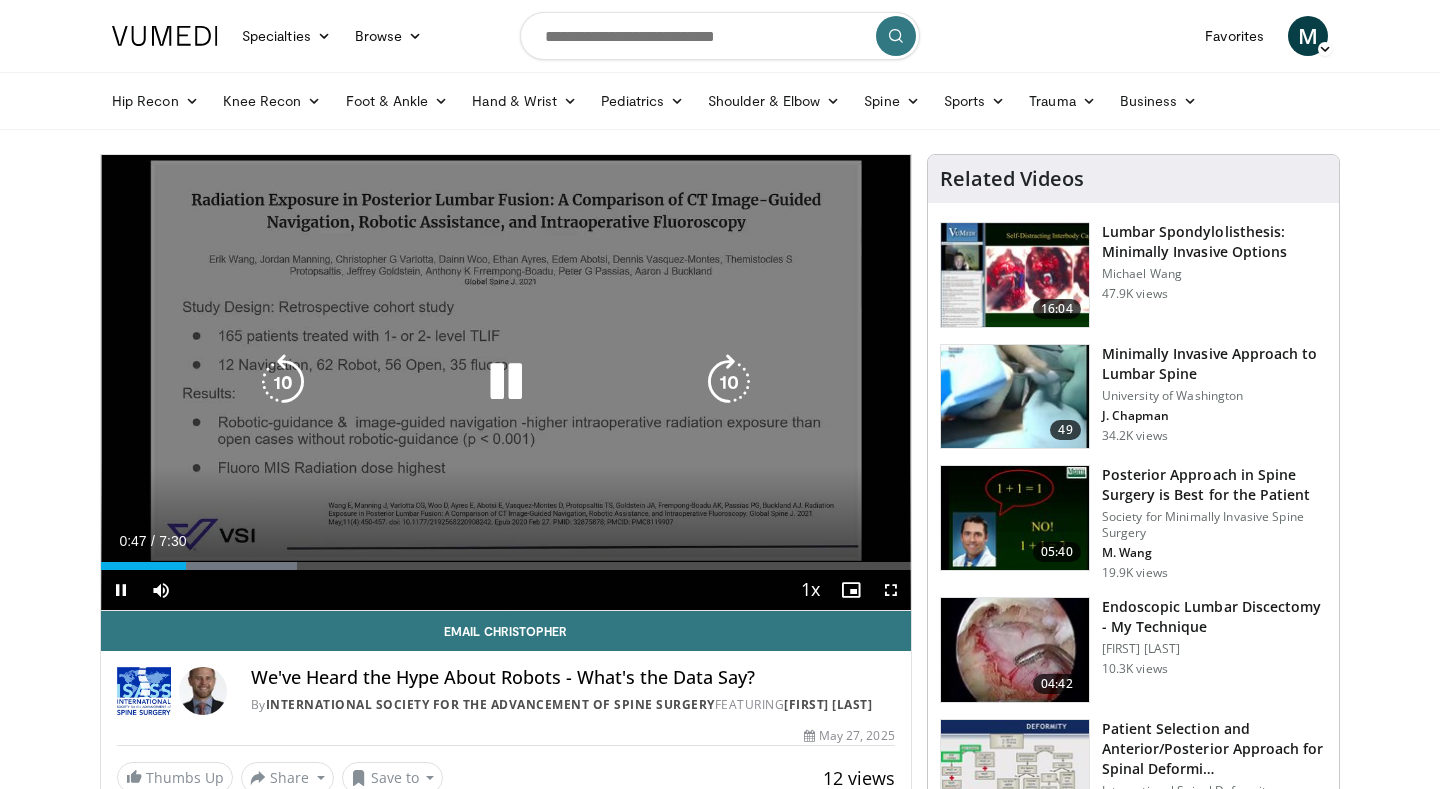 click at bounding box center (729, 382) 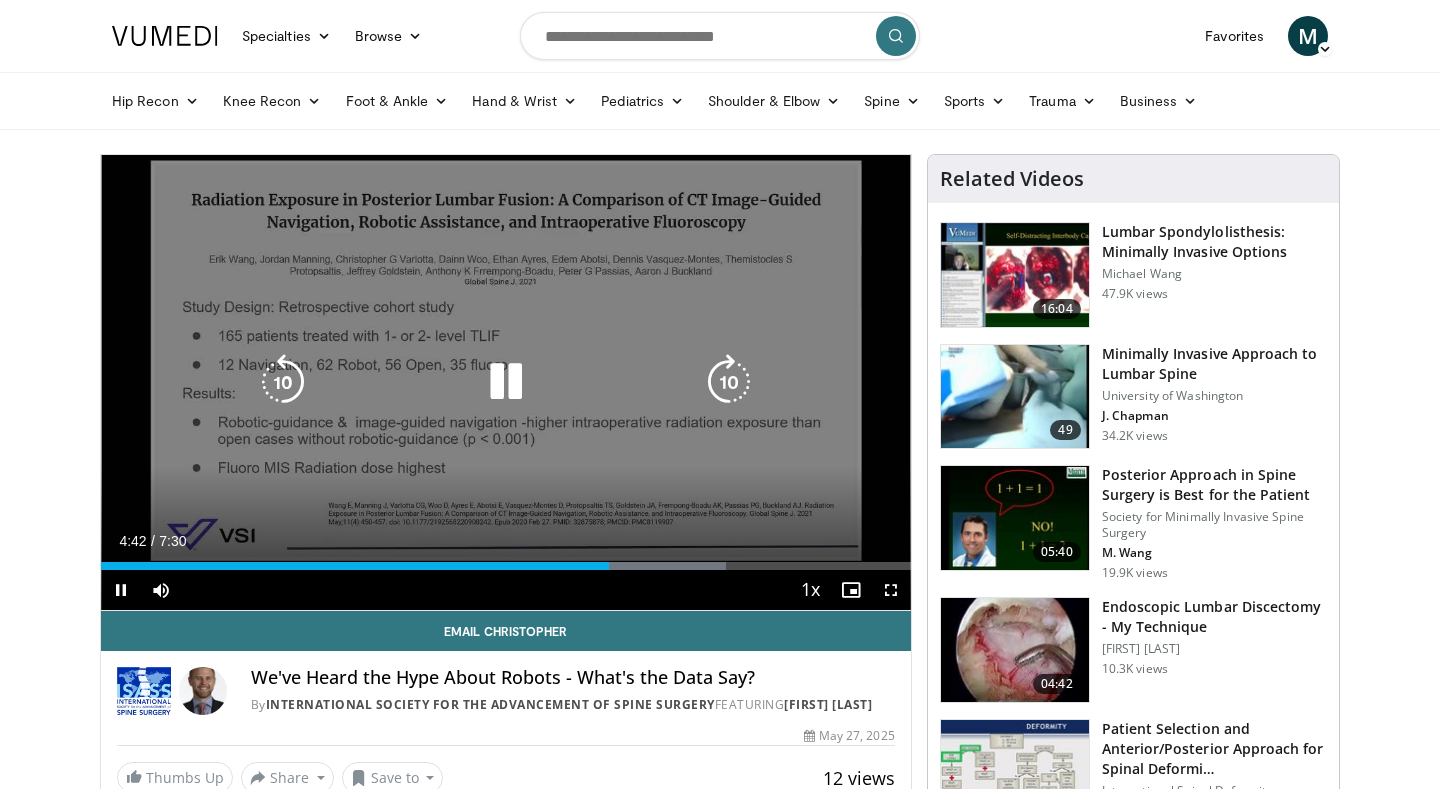 click at bounding box center [729, 382] 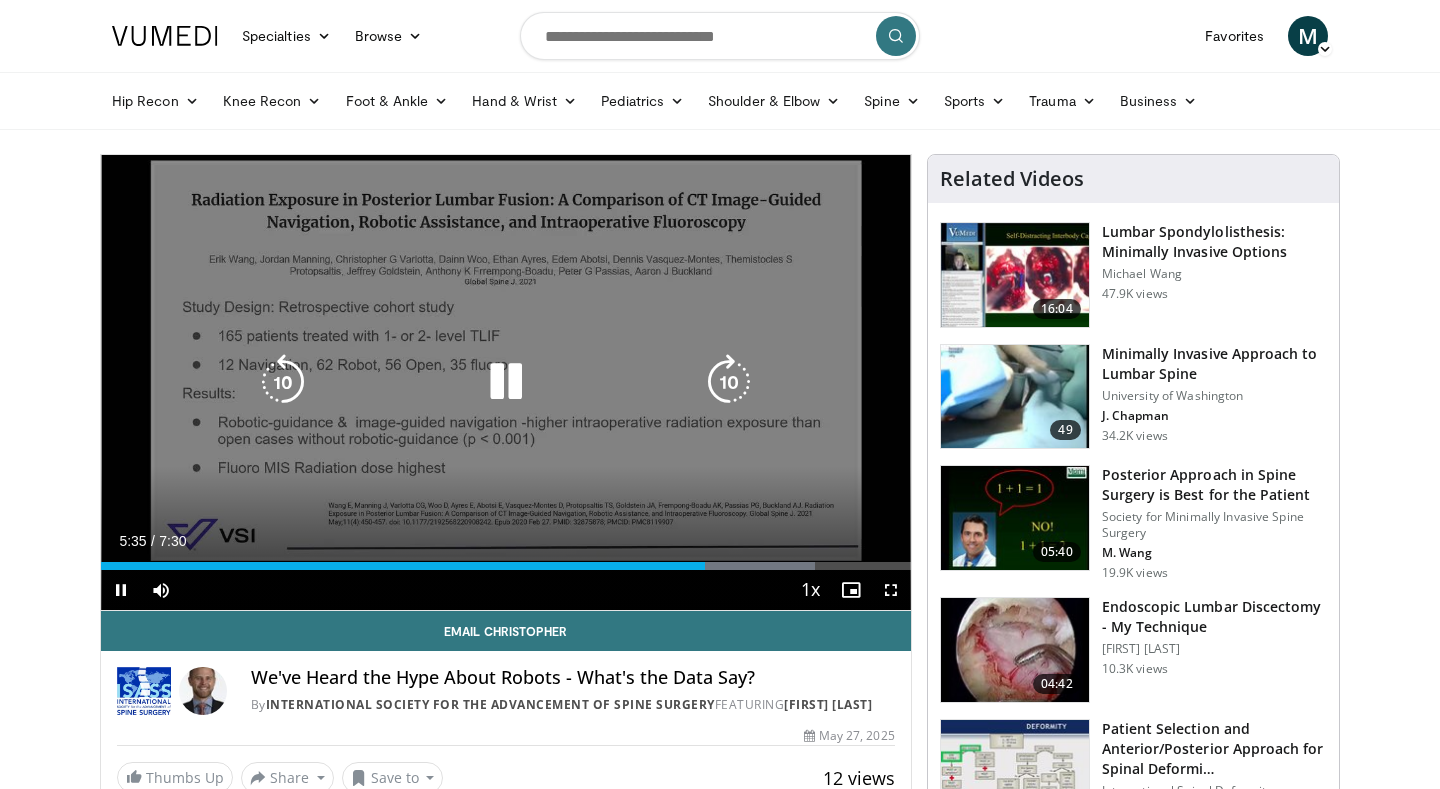 click at bounding box center [729, 382] 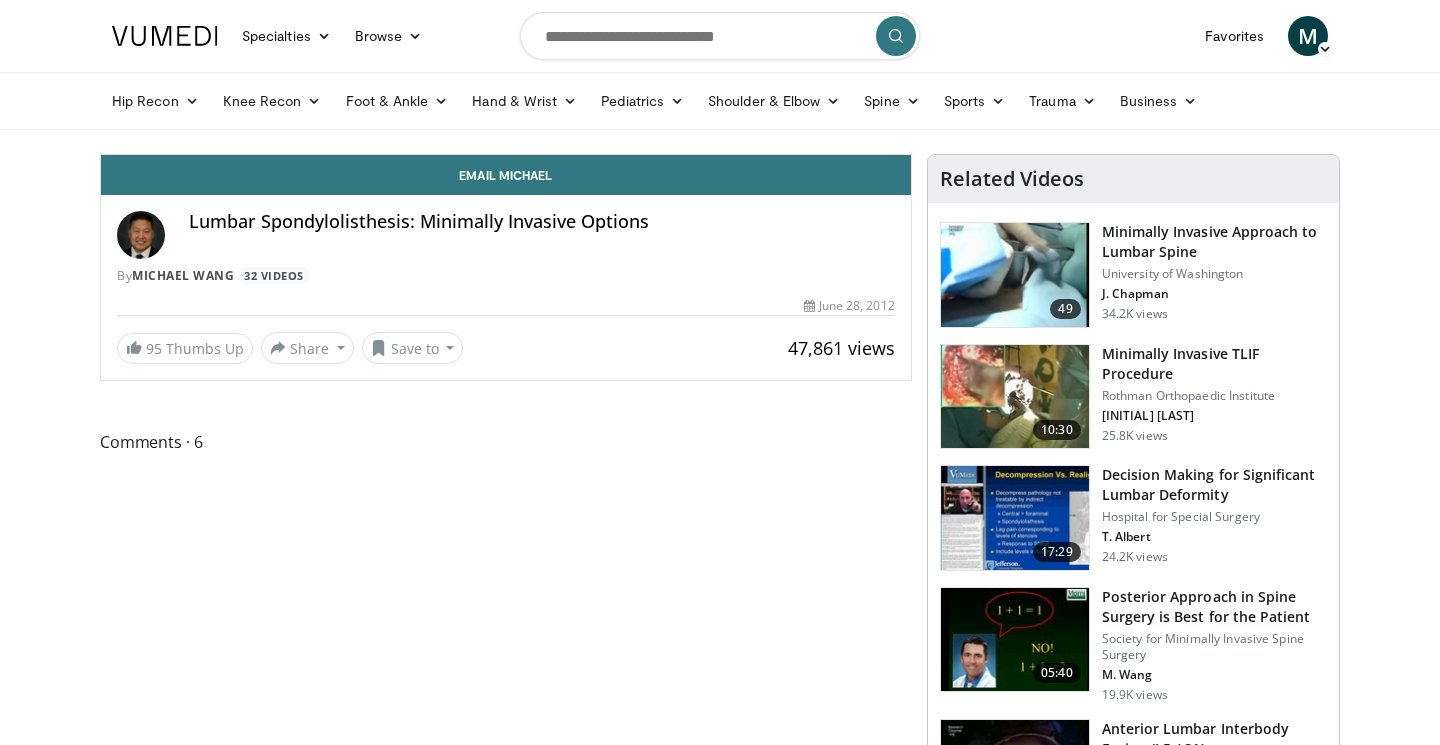 scroll, scrollTop: 0, scrollLeft: 0, axis: both 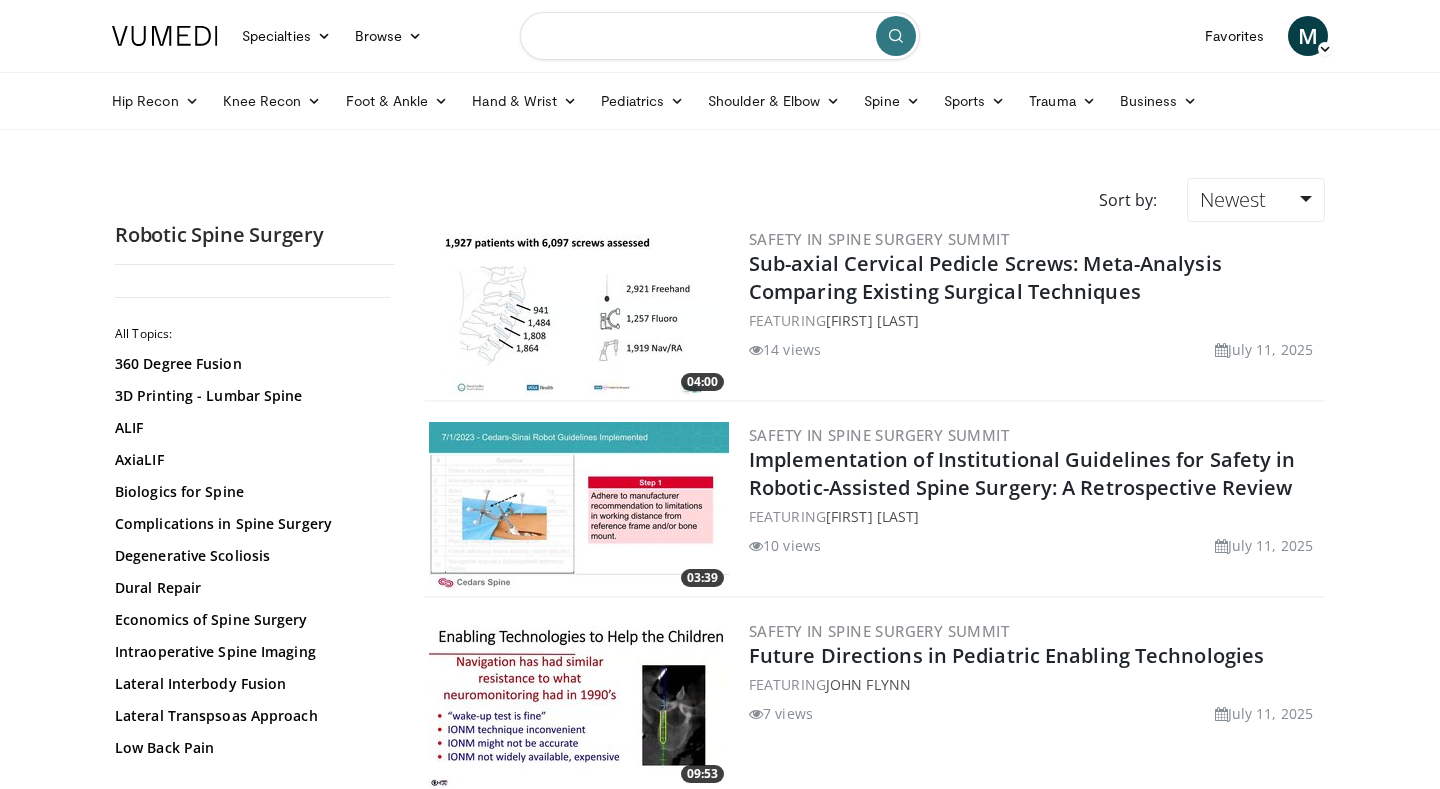 click at bounding box center (720, 36) 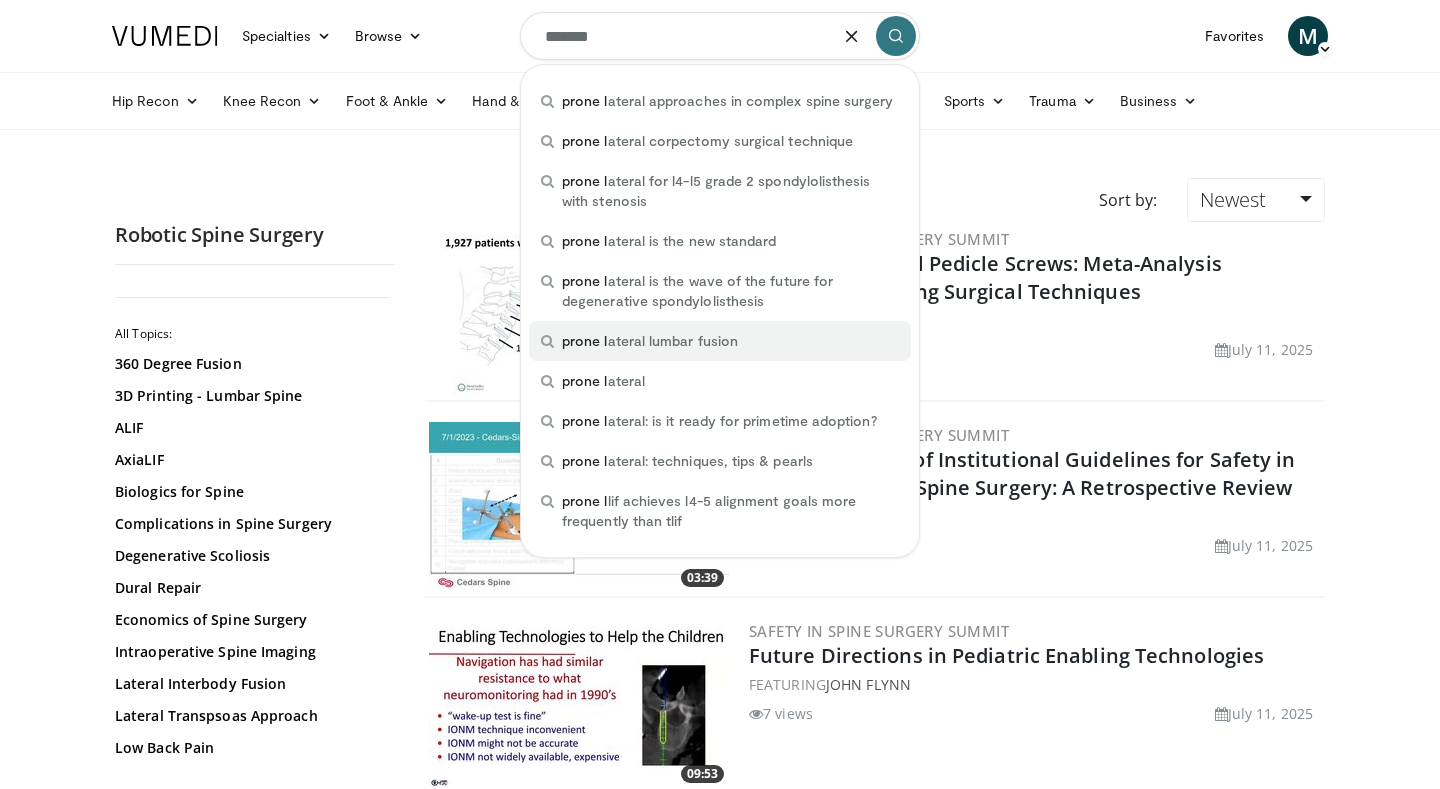 click on "prone l ateral lumbar fusion" at bounding box center [650, 341] 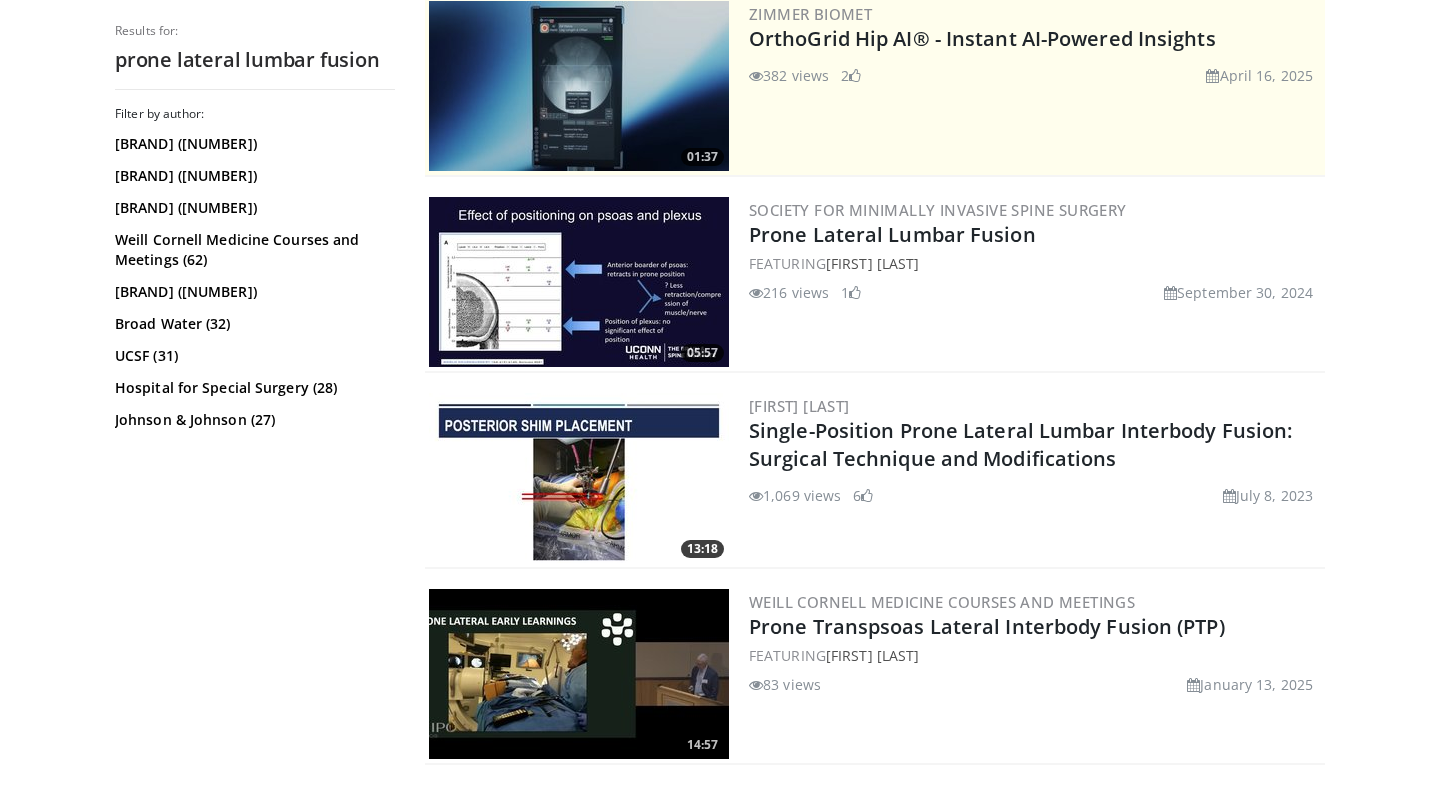scroll, scrollTop: 93, scrollLeft: 0, axis: vertical 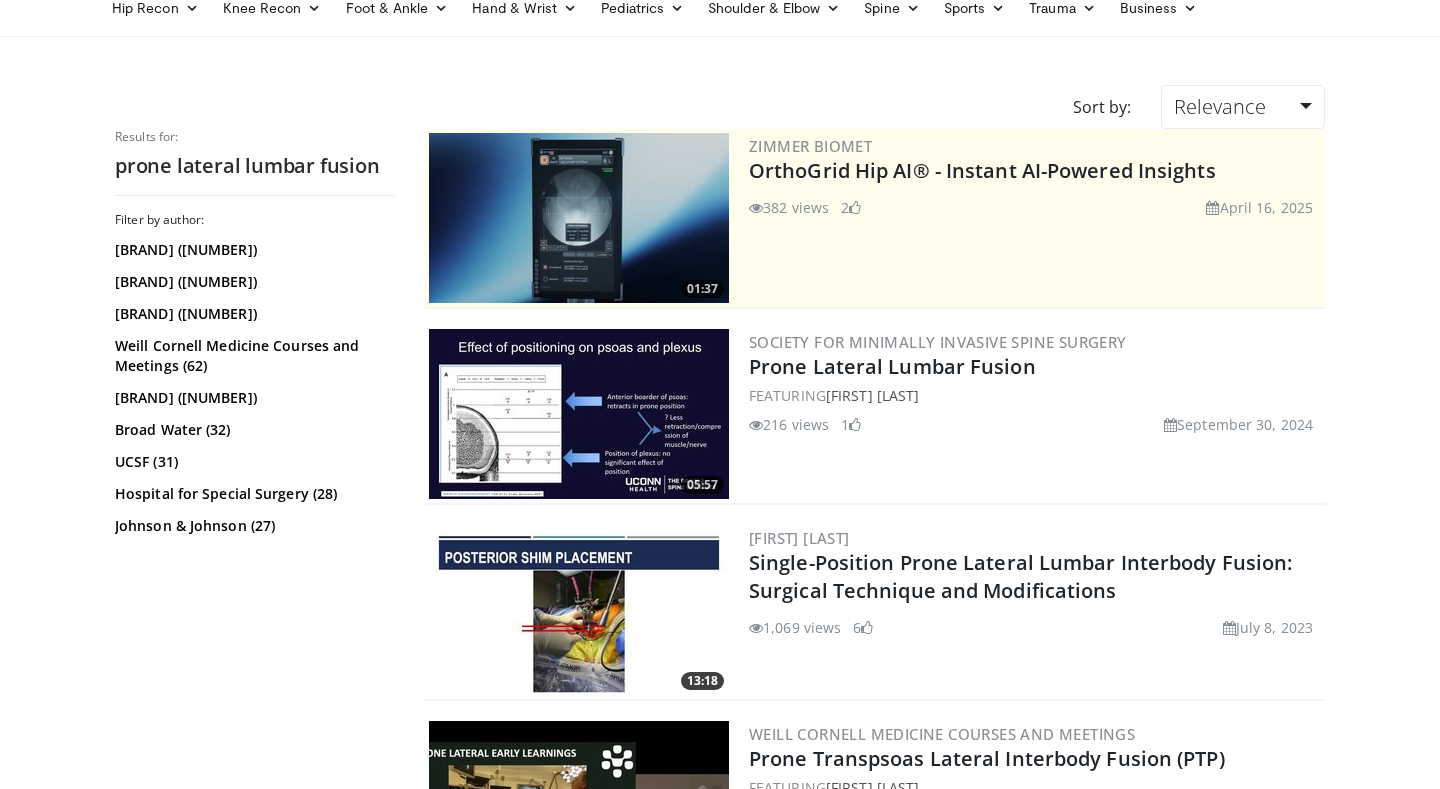 click at bounding box center (579, 414) 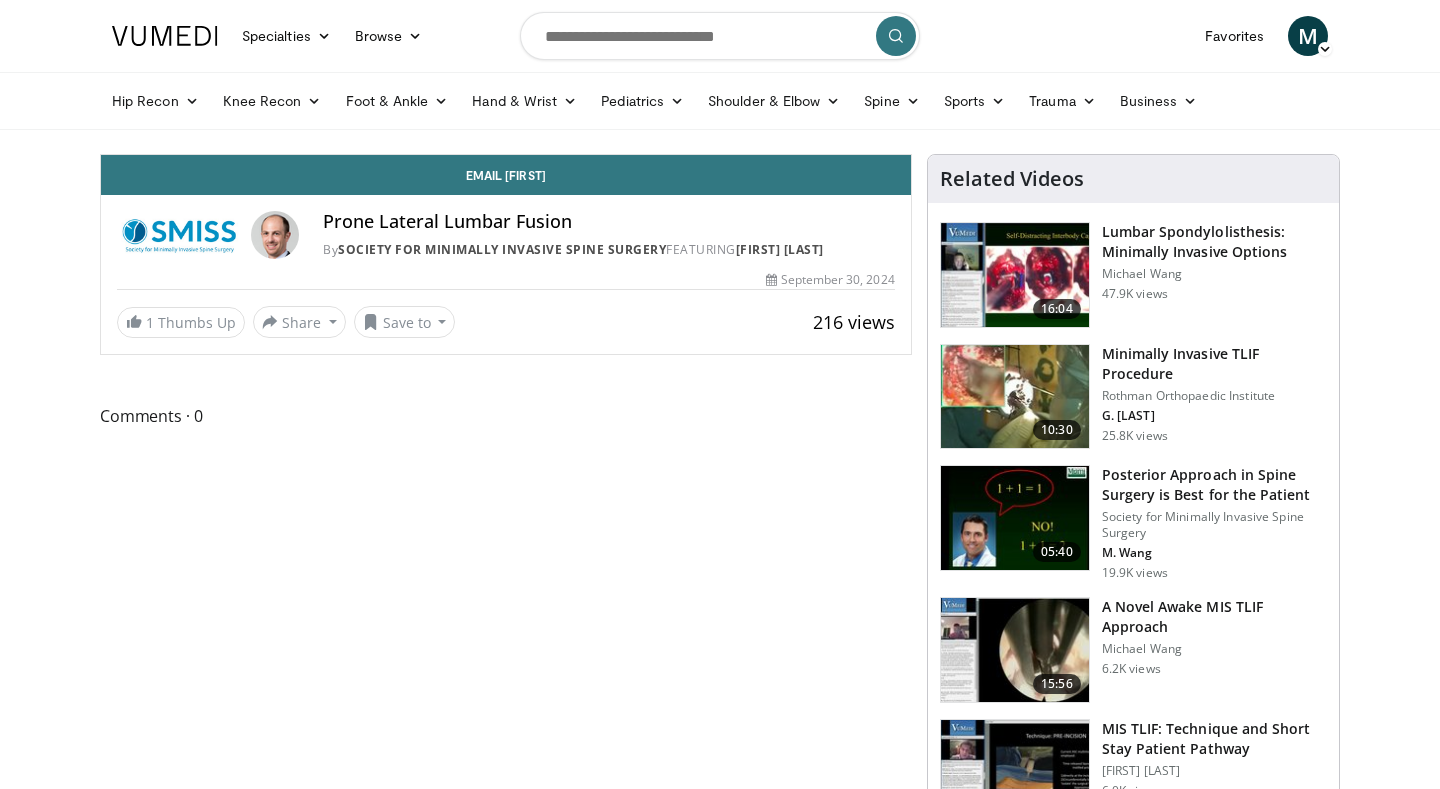 scroll, scrollTop: 0, scrollLeft: 0, axis: both 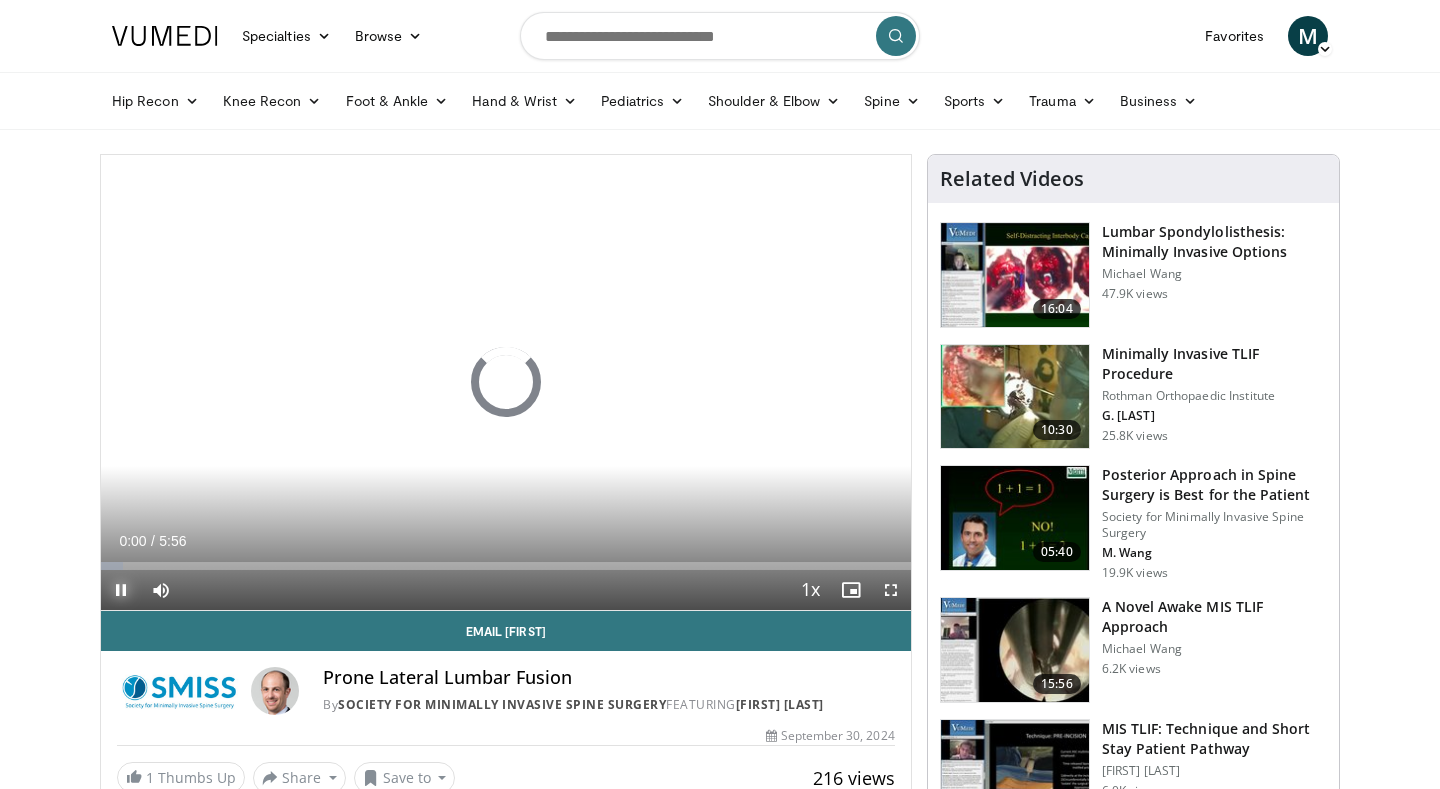 click at bounding box center [121, 590] 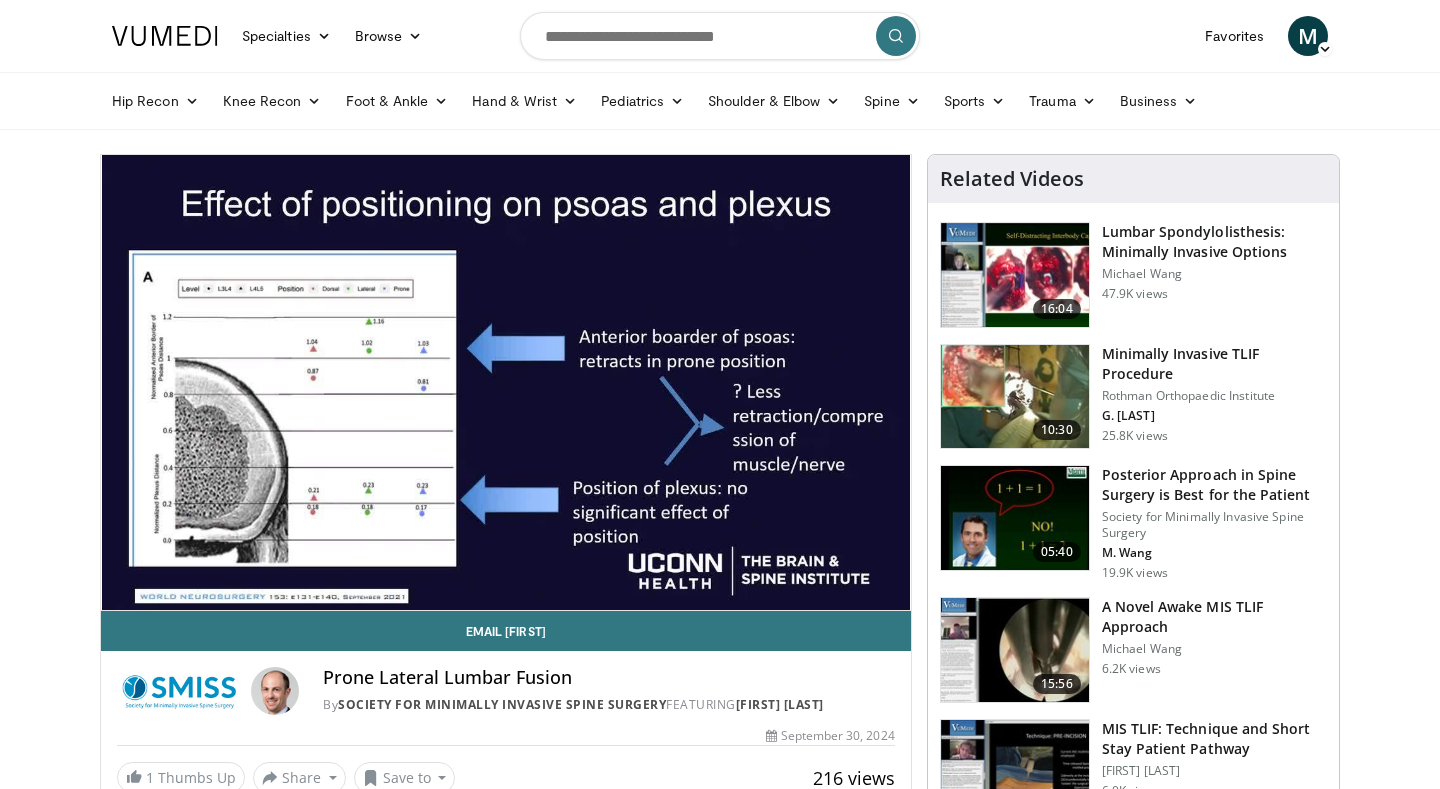 click on "**********" at bounding box center (506, 383) 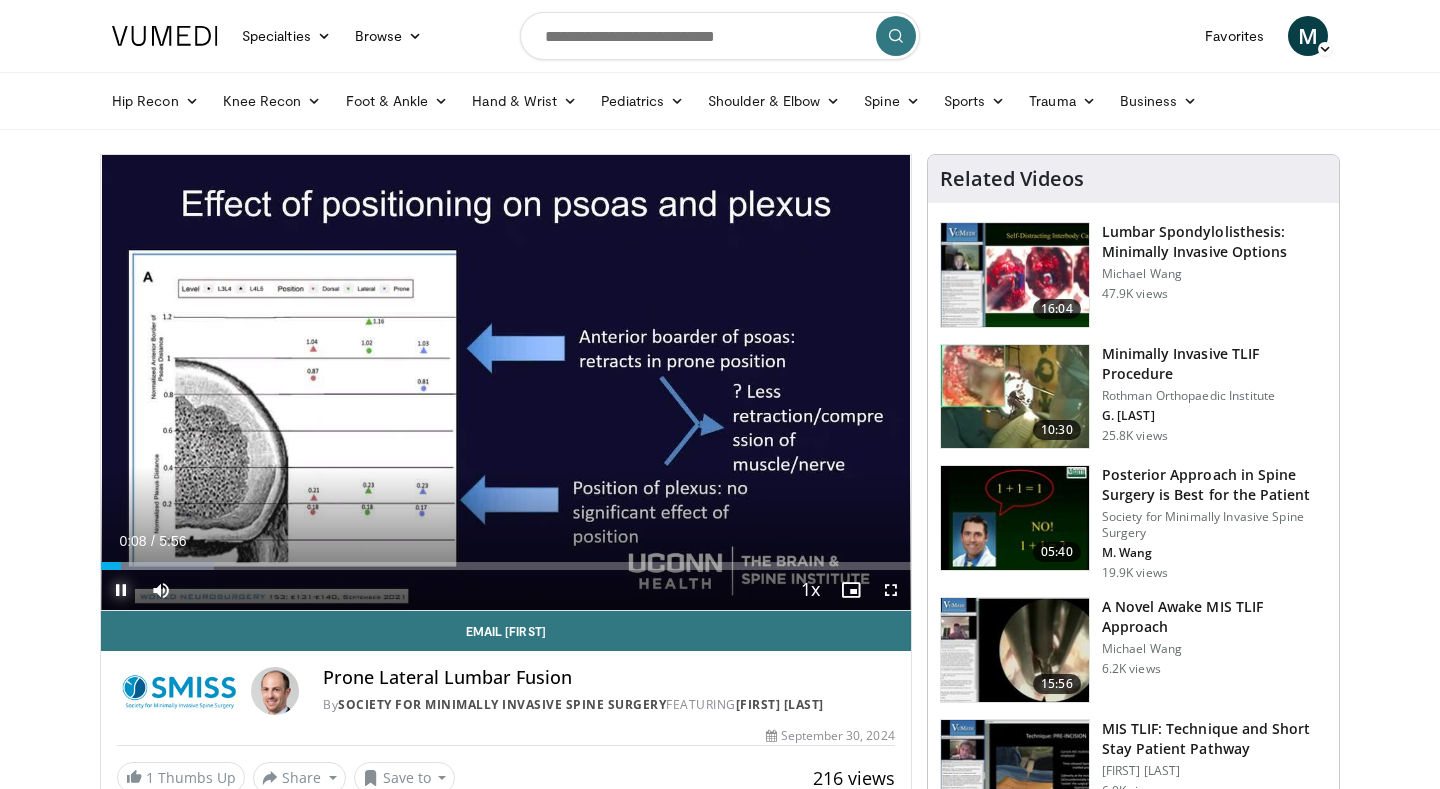 click at bounding box center [121, 590] 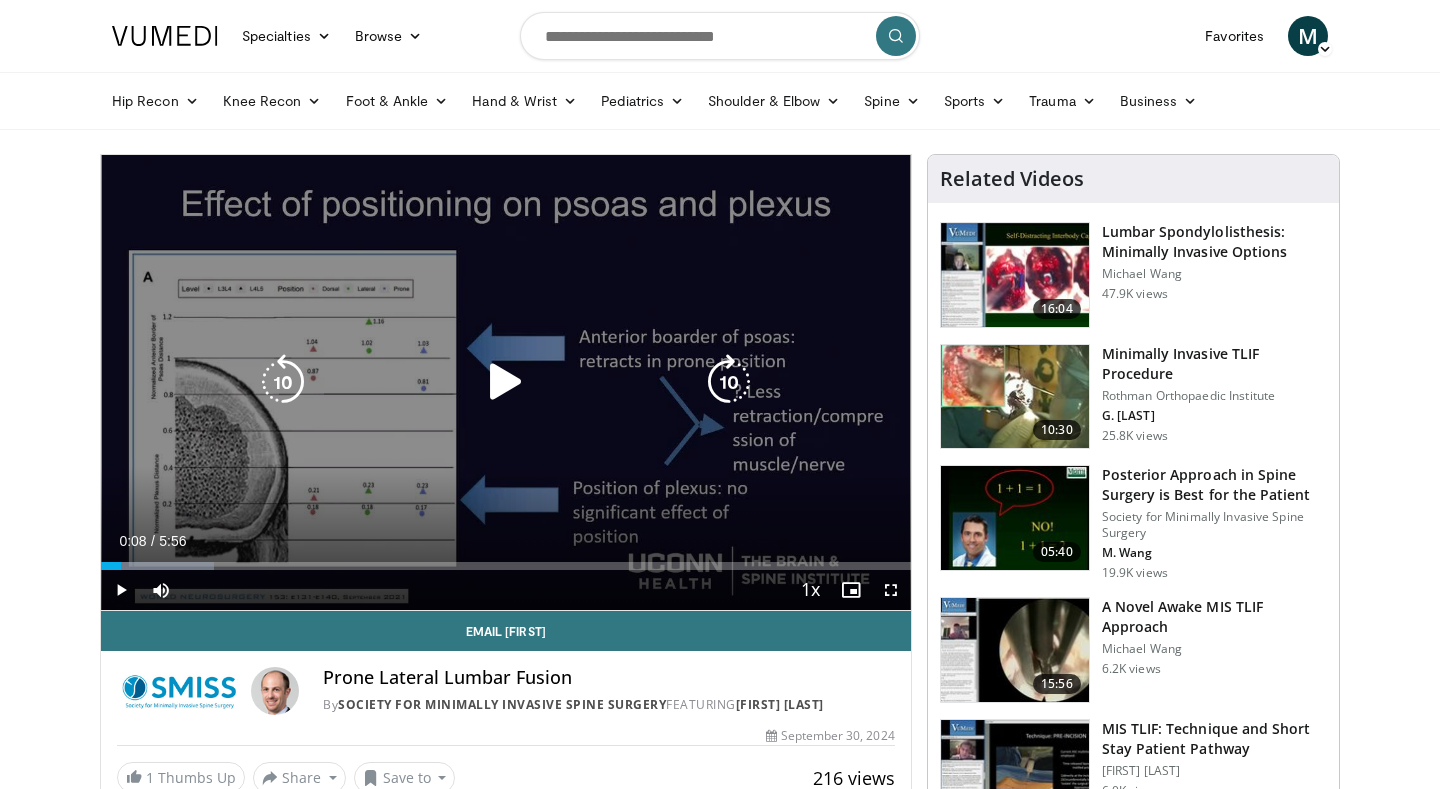 click at bounding box center (506, 382) 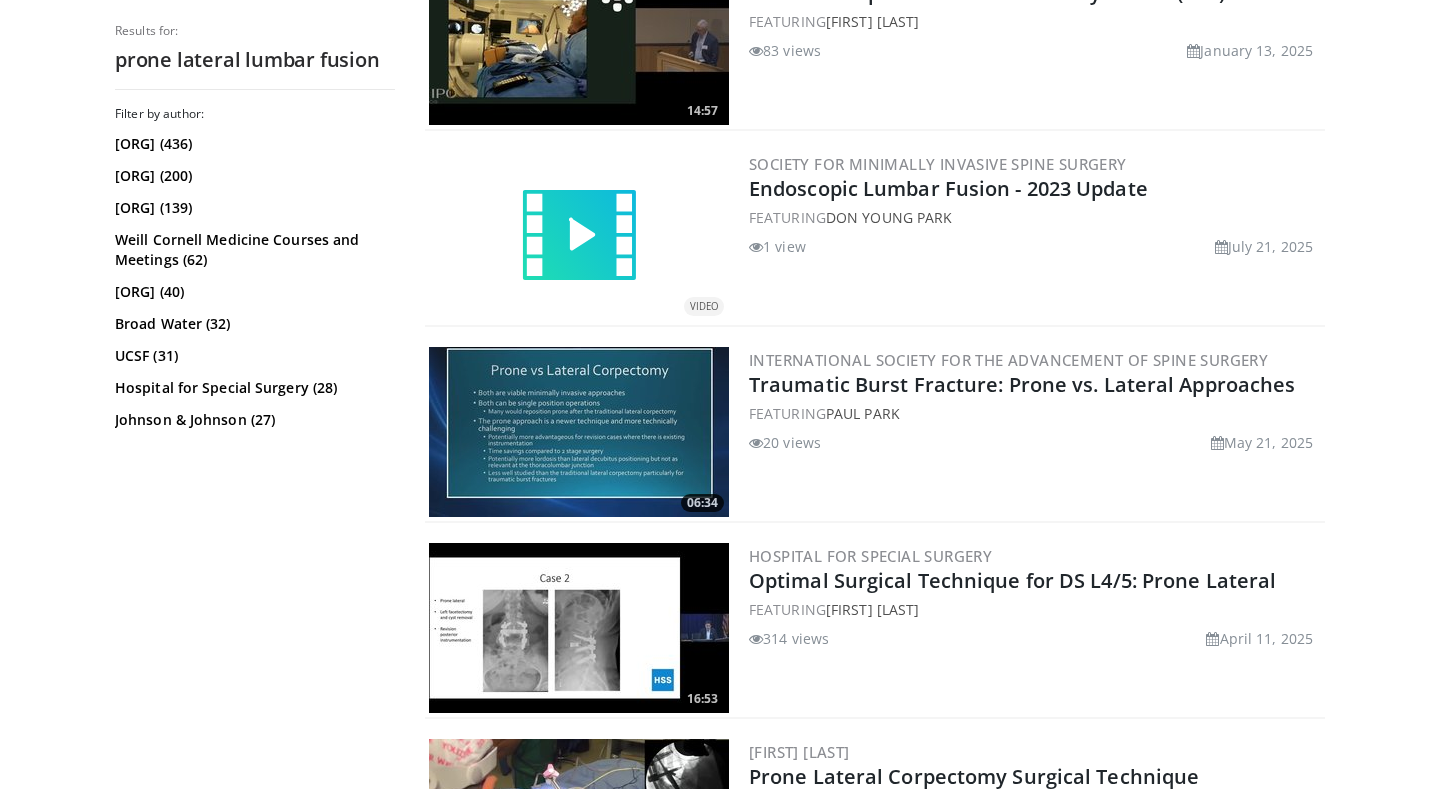 scroll, scrollTop: 915, scrollLeft: 0, axis: vertical 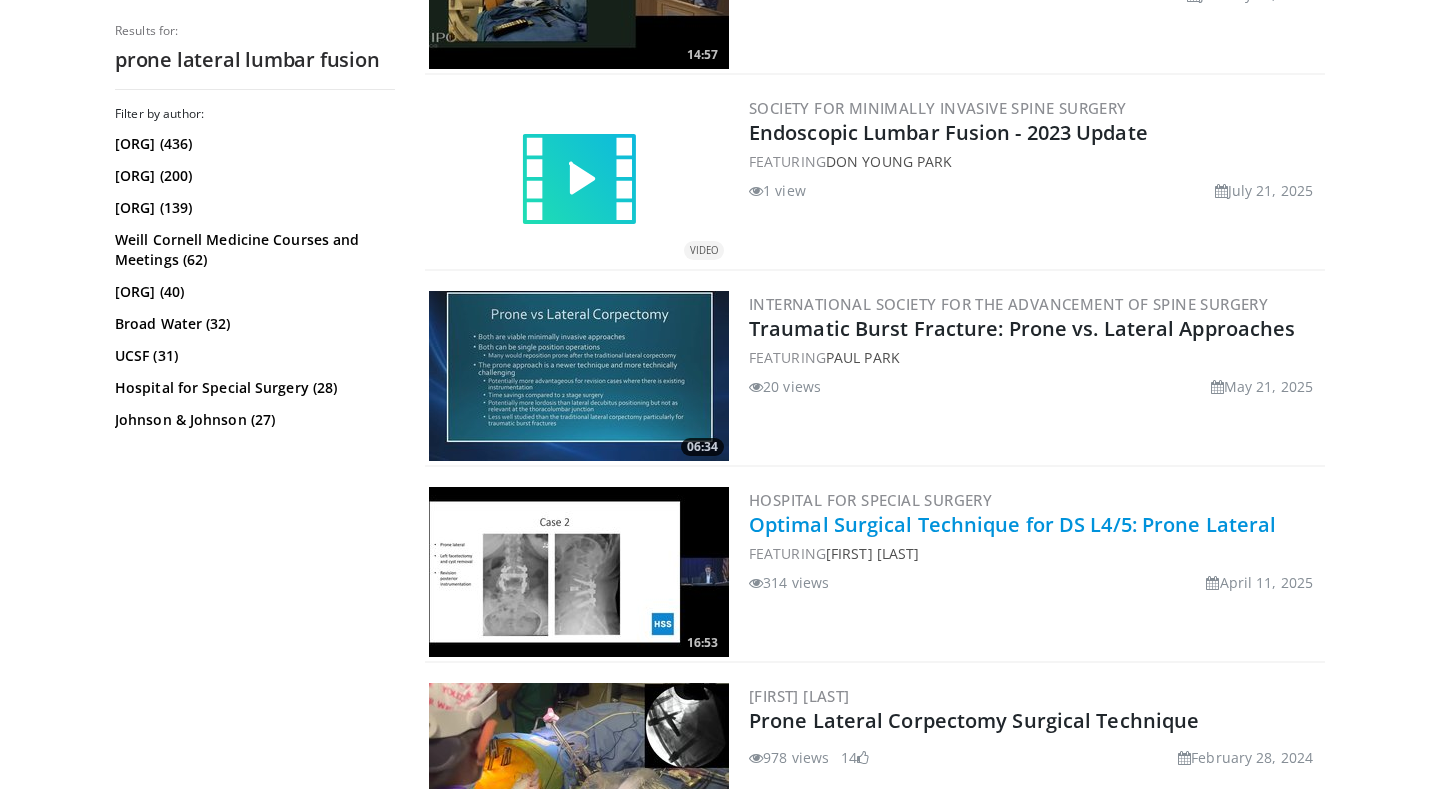 click on "Optimal Surgical Technique for DS L4/5: Prone Lateral" at bounding box center [1012, 524] 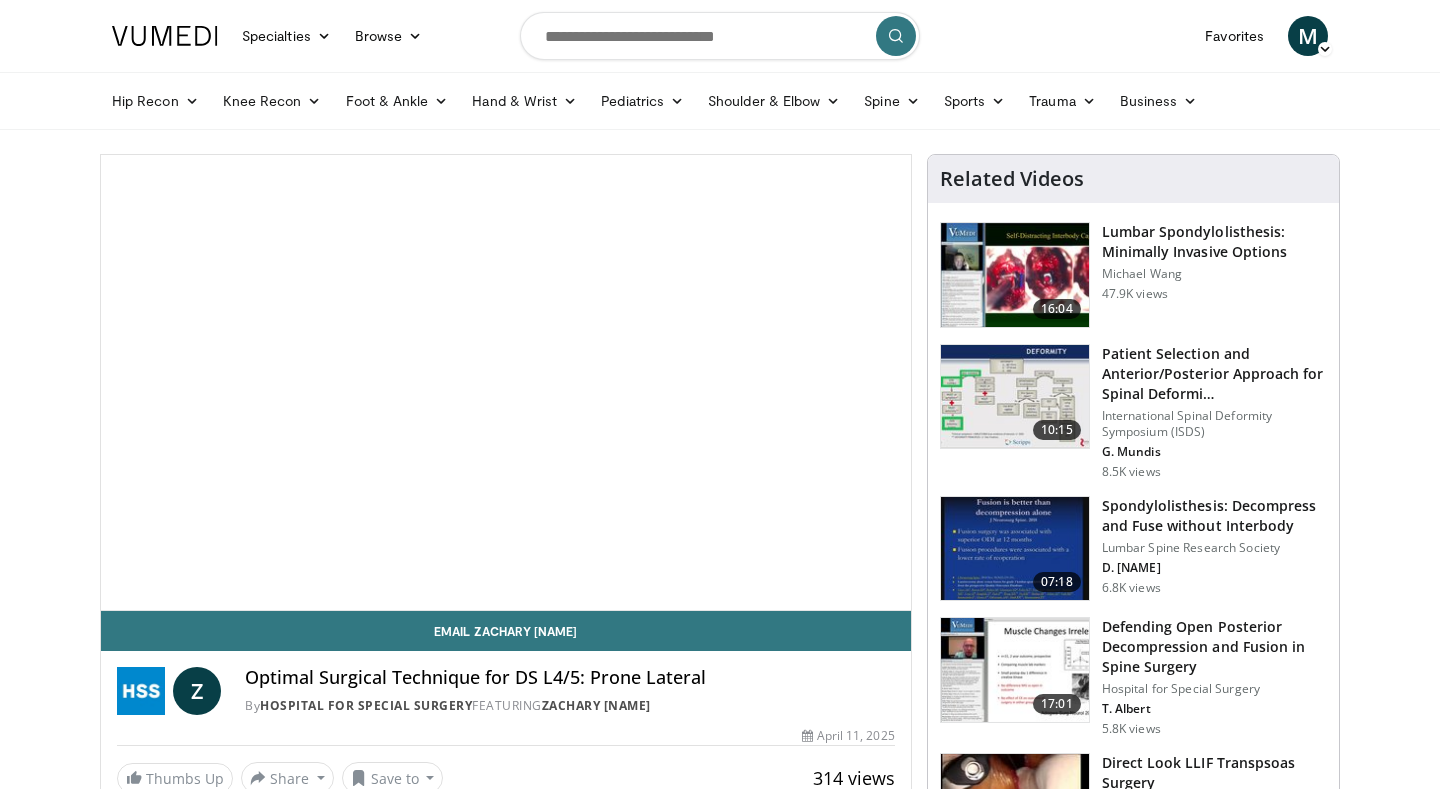 scroll, scrollTop: 0, scrollLeft: 0, axis: both 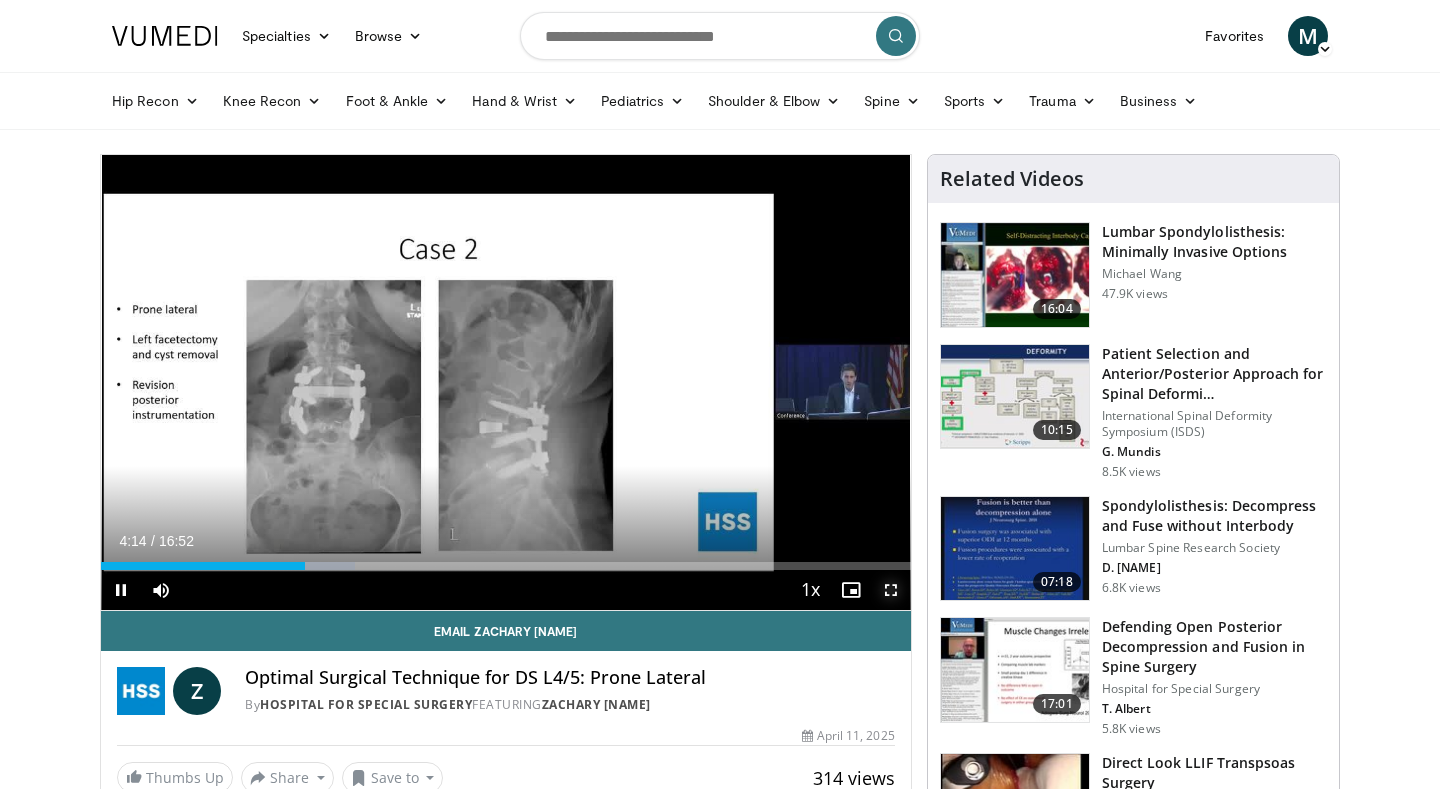 click at bounding box center [891, 590] 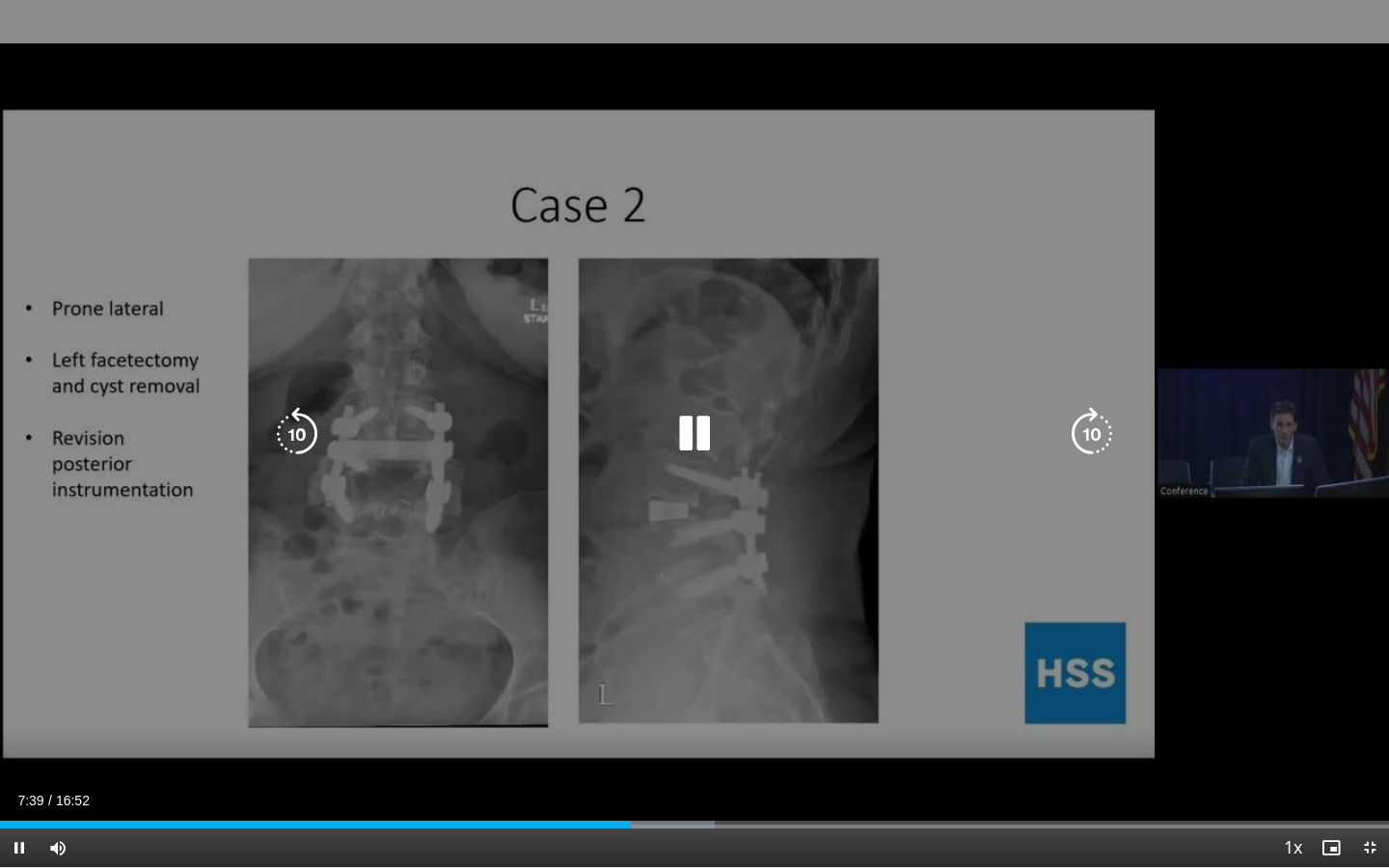 click at bounding box center [694, 434] 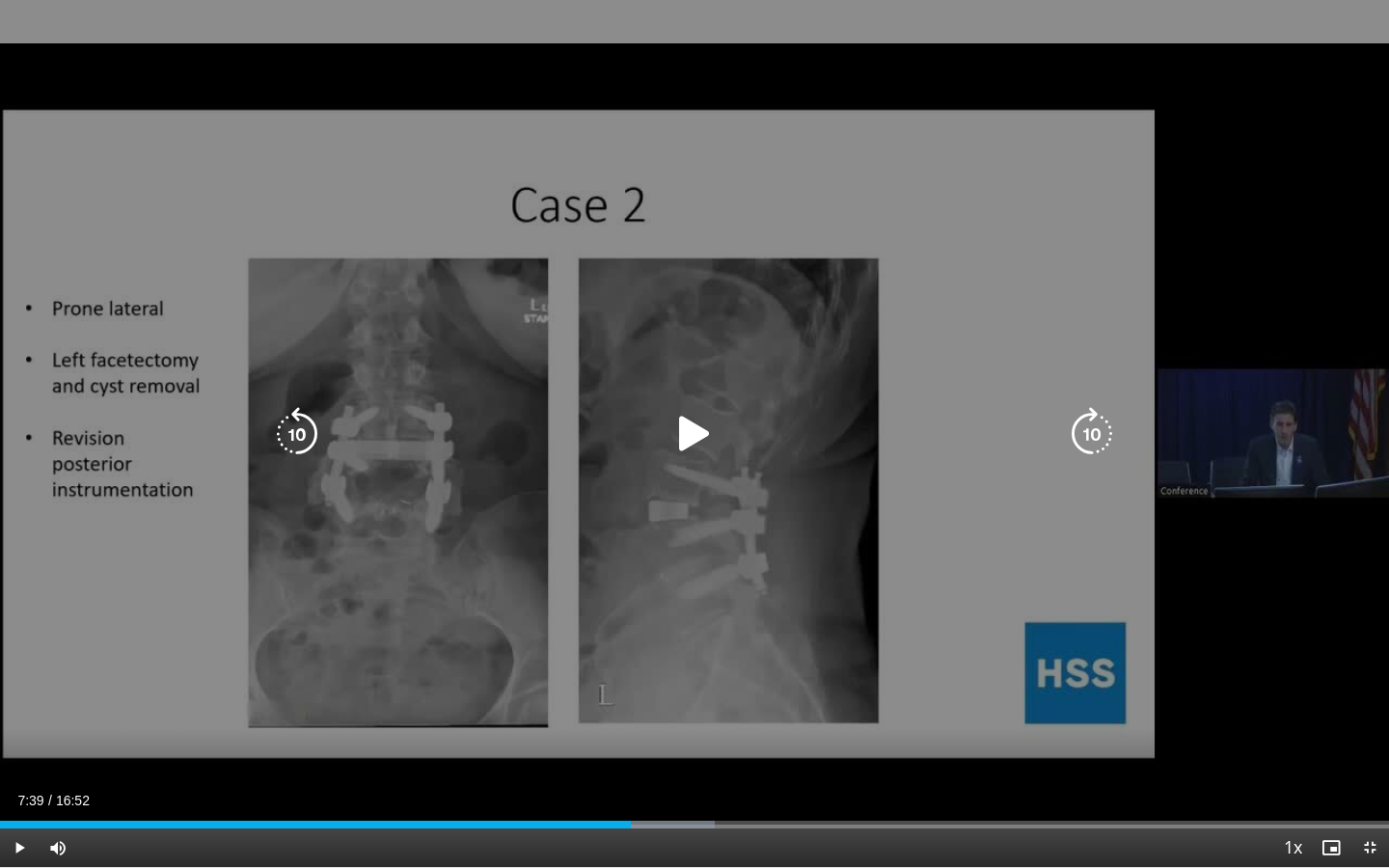 click at bounding box center (694, 434) 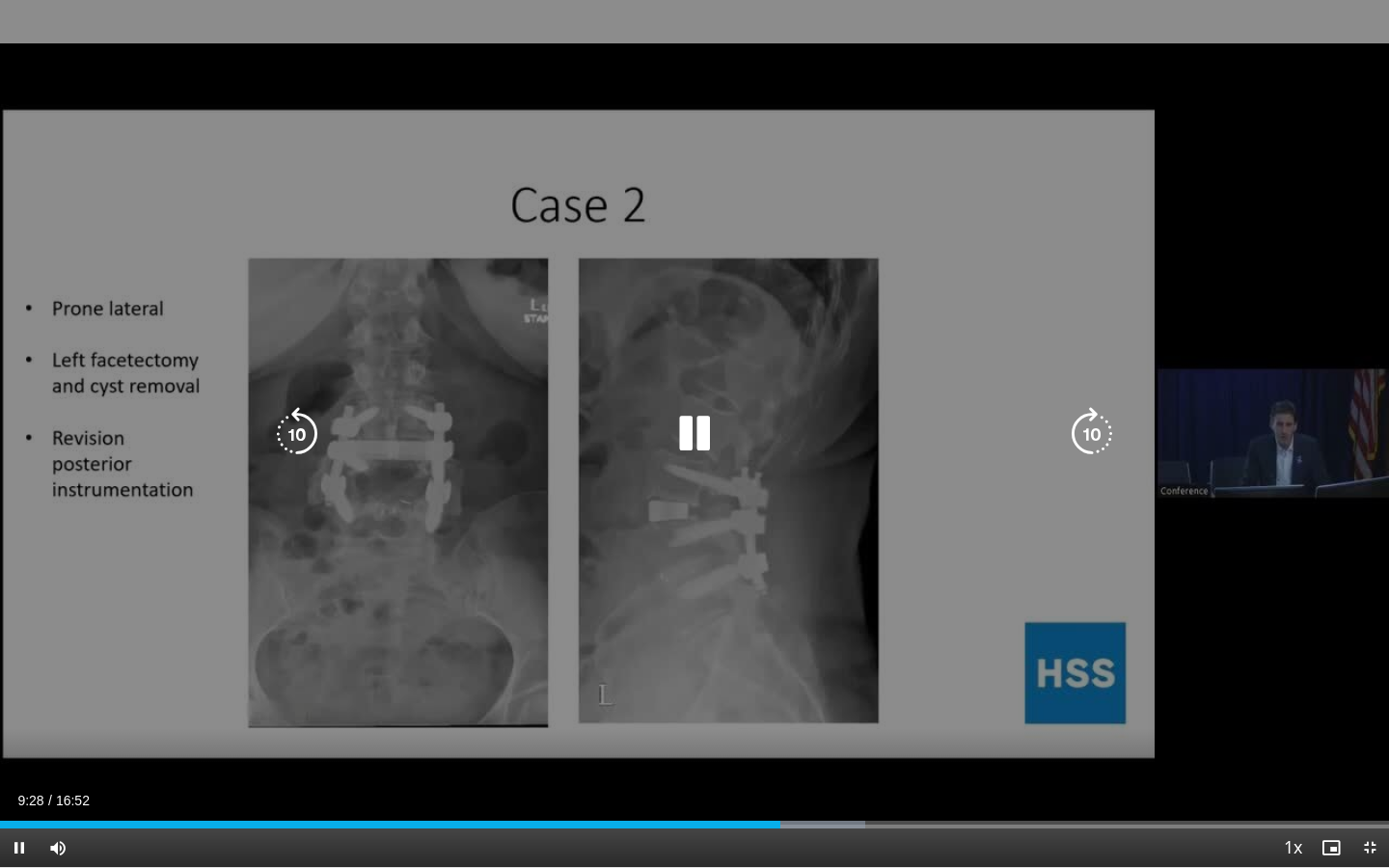 click at bounding box center (297, 434) 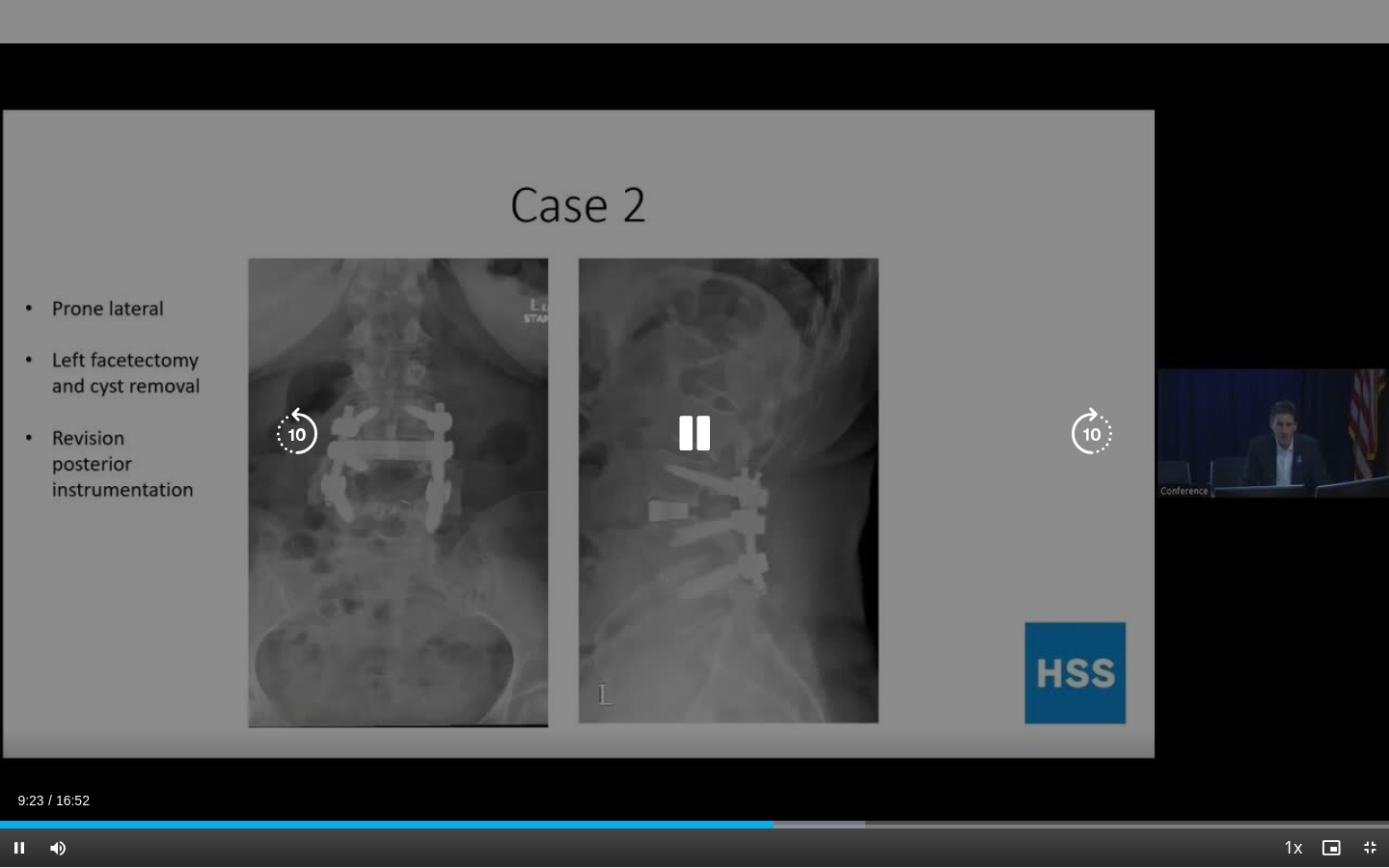 click at bounding box center (297, 434) 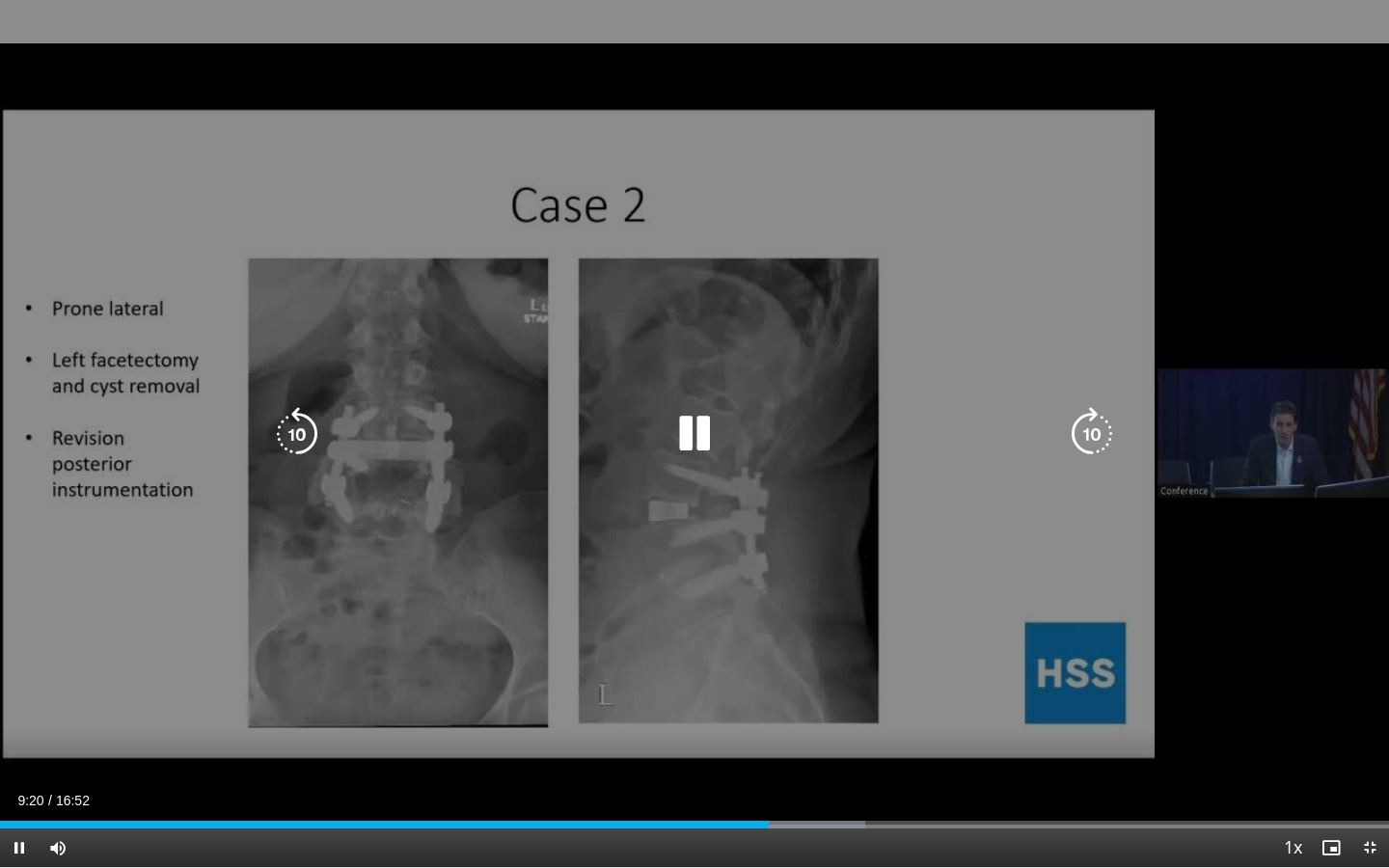 click at bounding box center (694, 434) 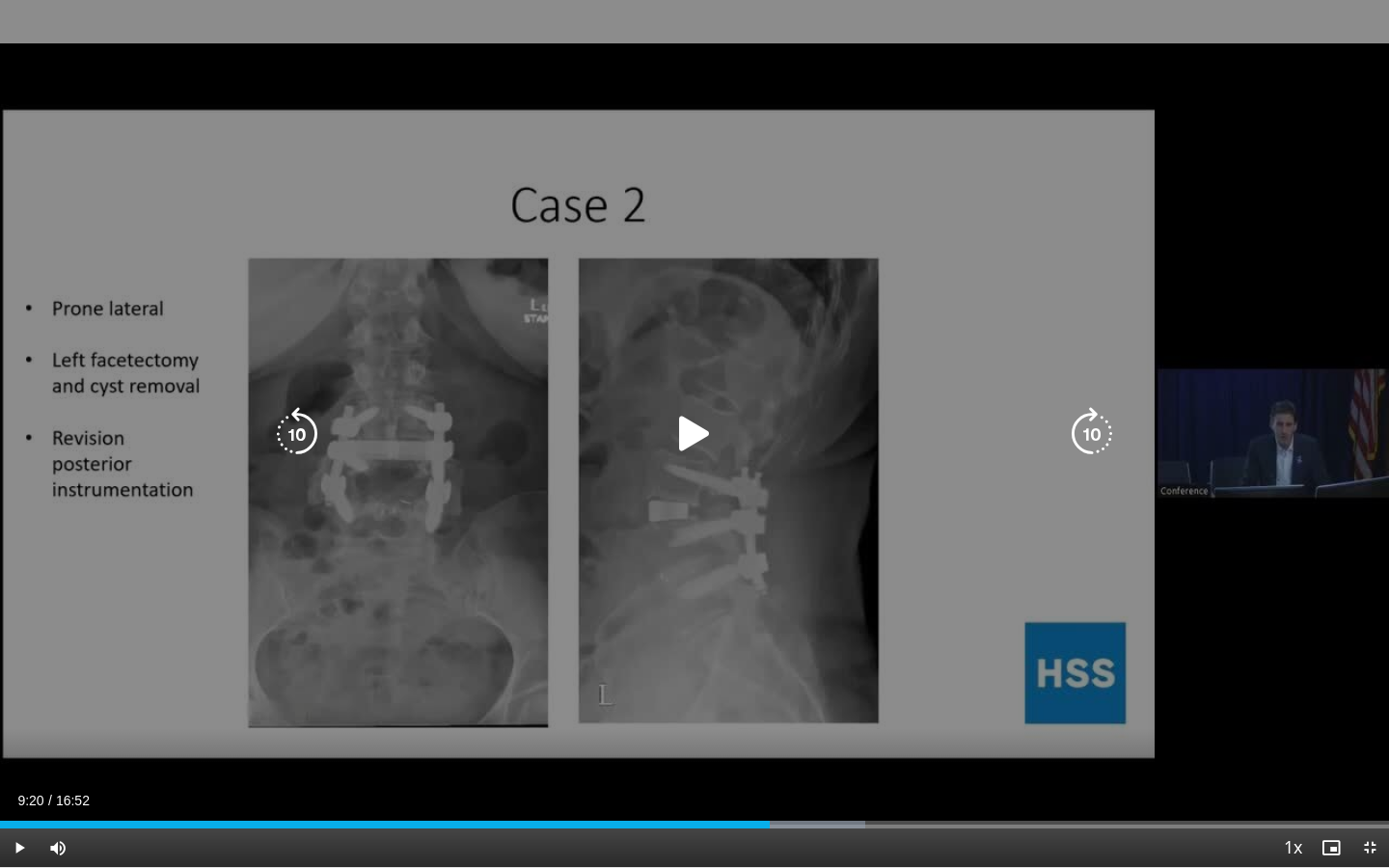 click at bounding box center [694, 434] 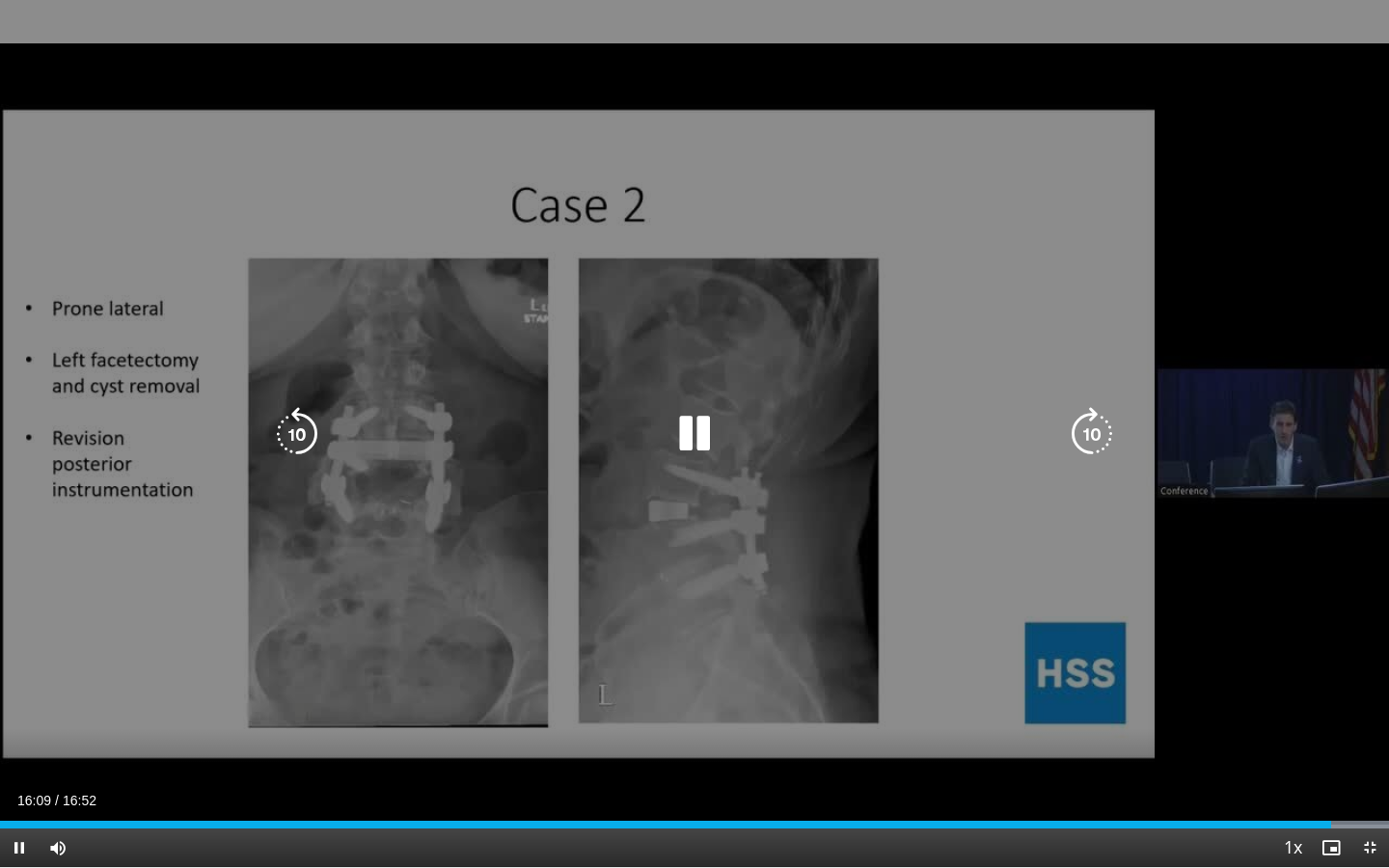 click at bounding box center [297, 434] 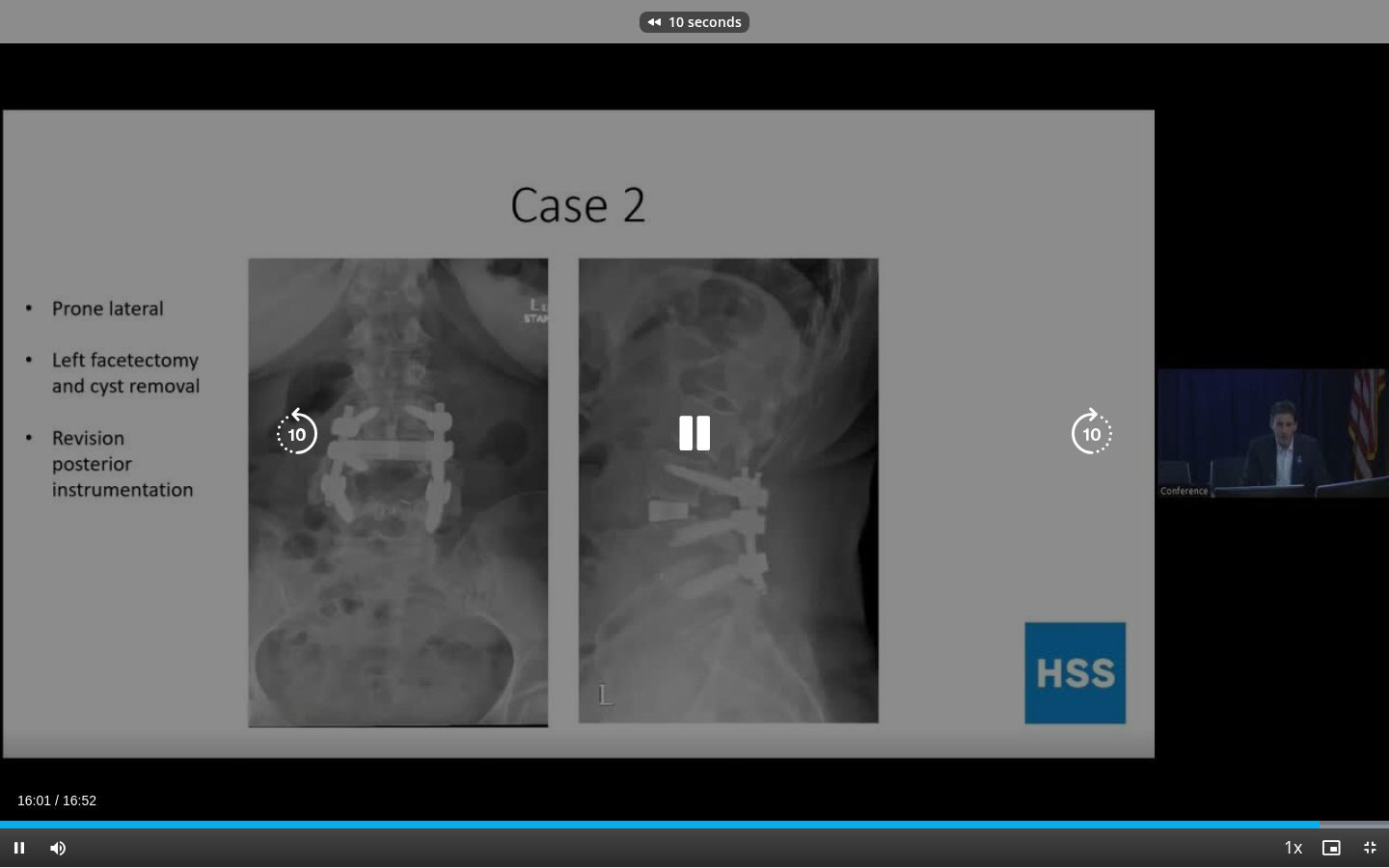 click at bounding box center (297, 434) 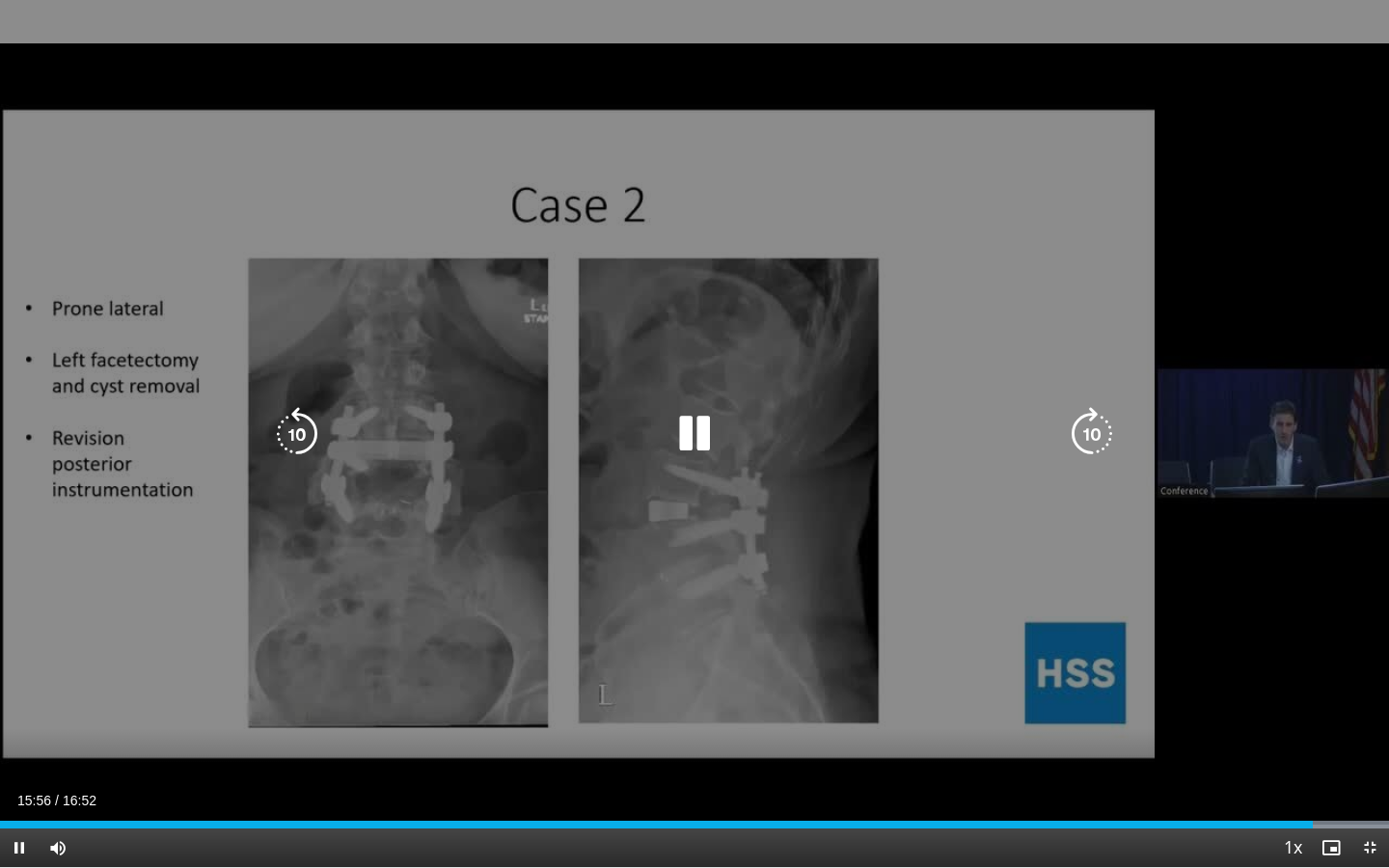 click at bounding box center [297, 434] 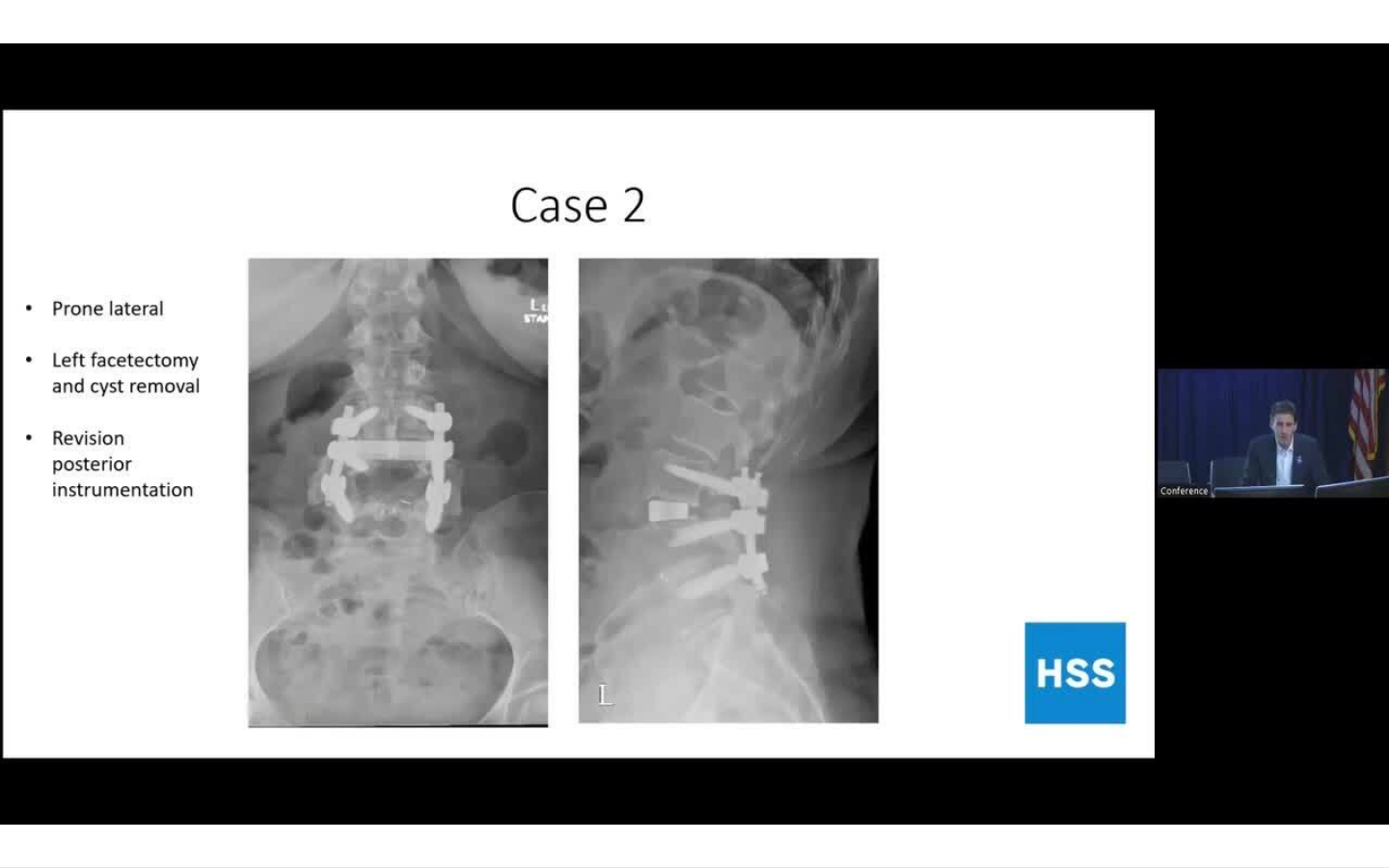 click on "10 seconds
Tap to unmute" at bounding box center (694, 433) 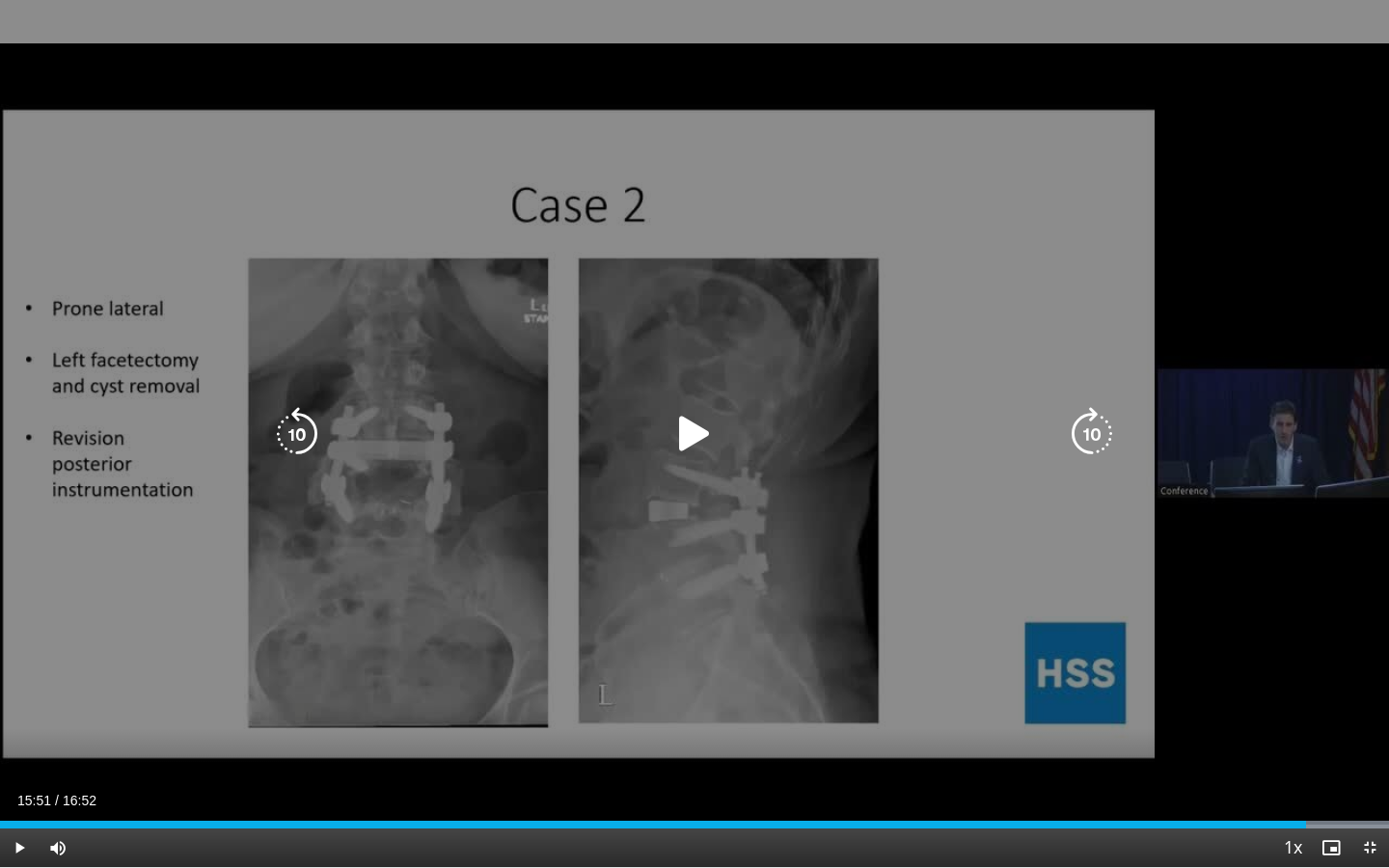 click at bounding box center (297, 434) 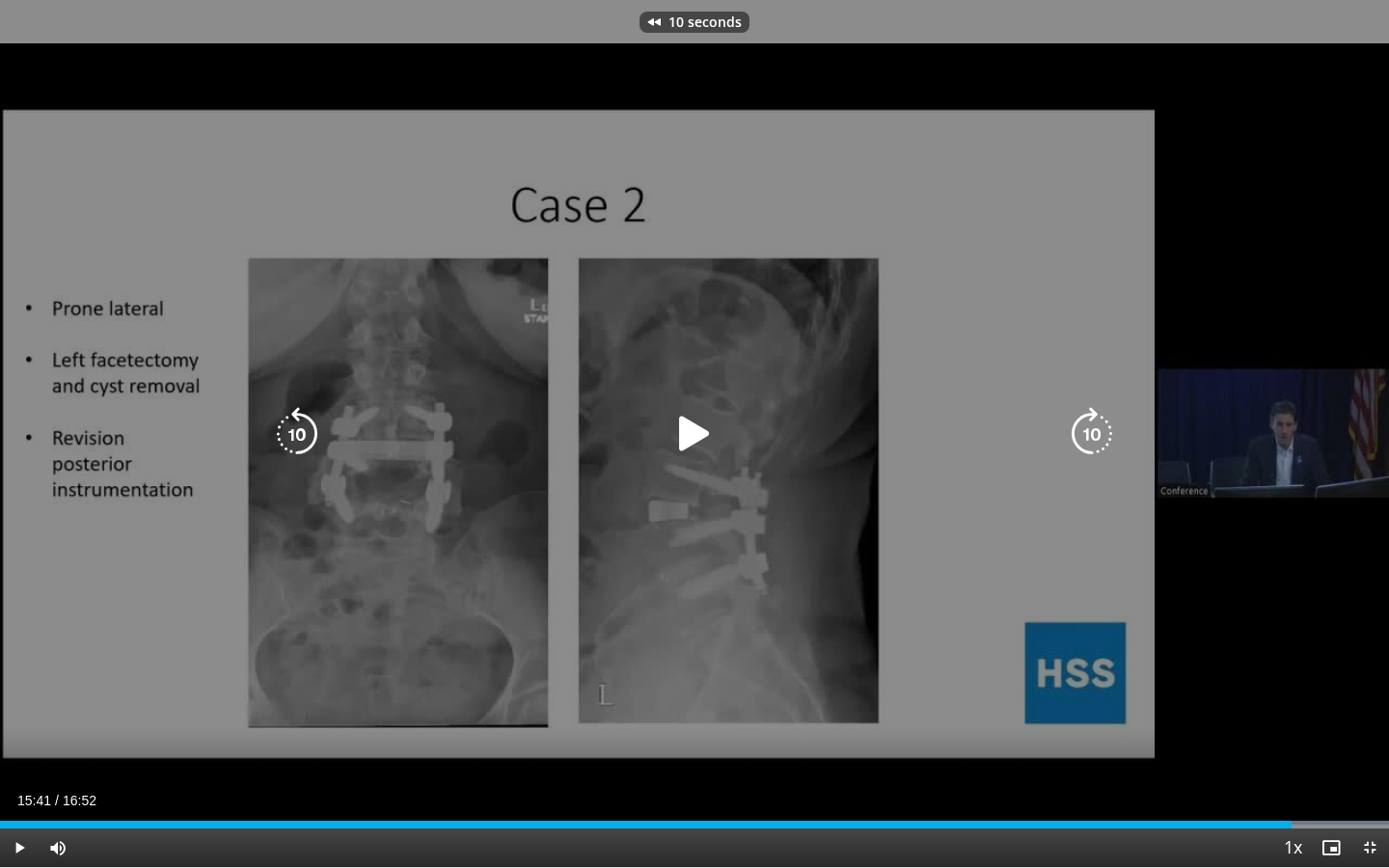 click at bounding box center (694, 434) 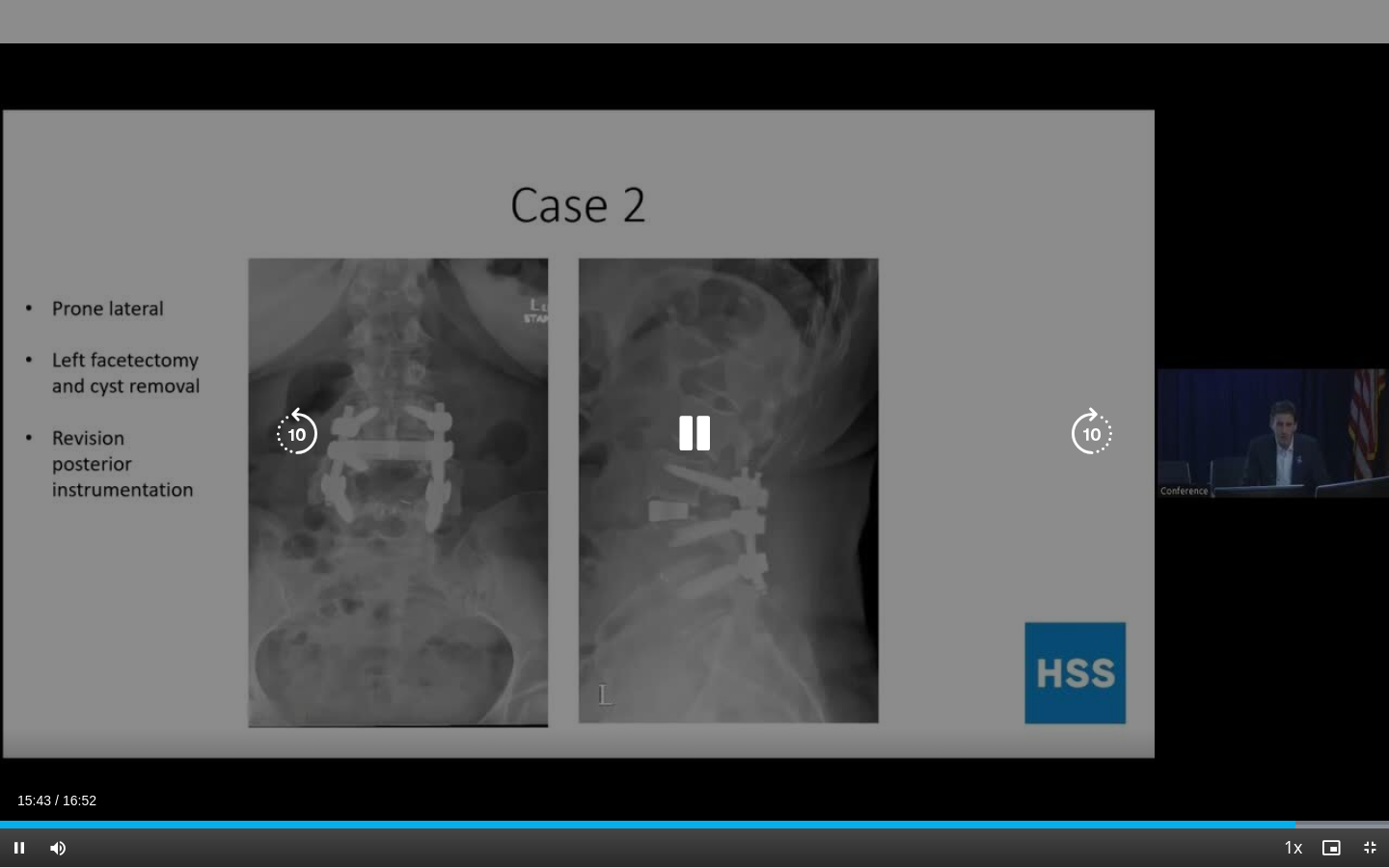click at bounding box center (694, 434) 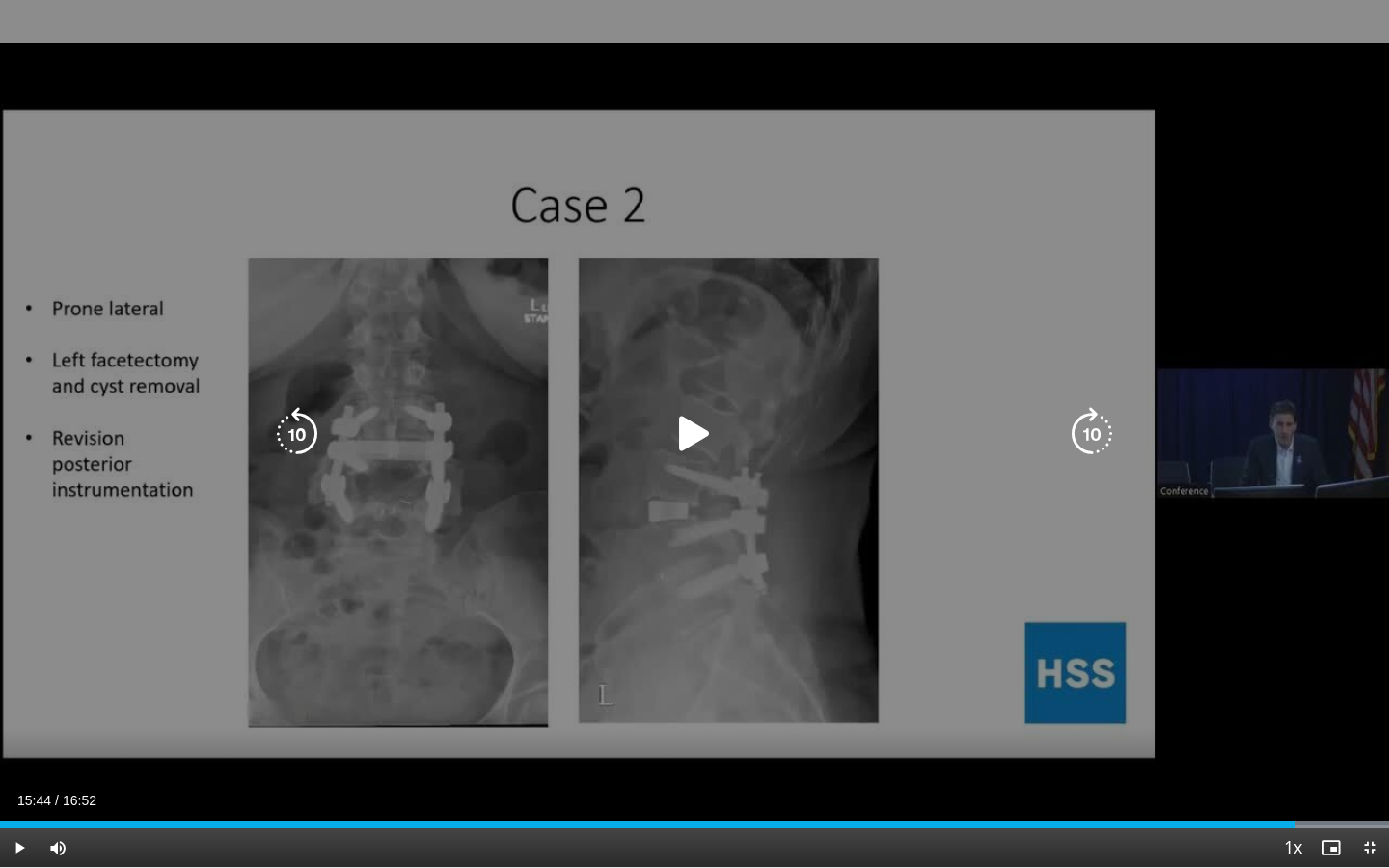 click at bounding box center [694, 434] 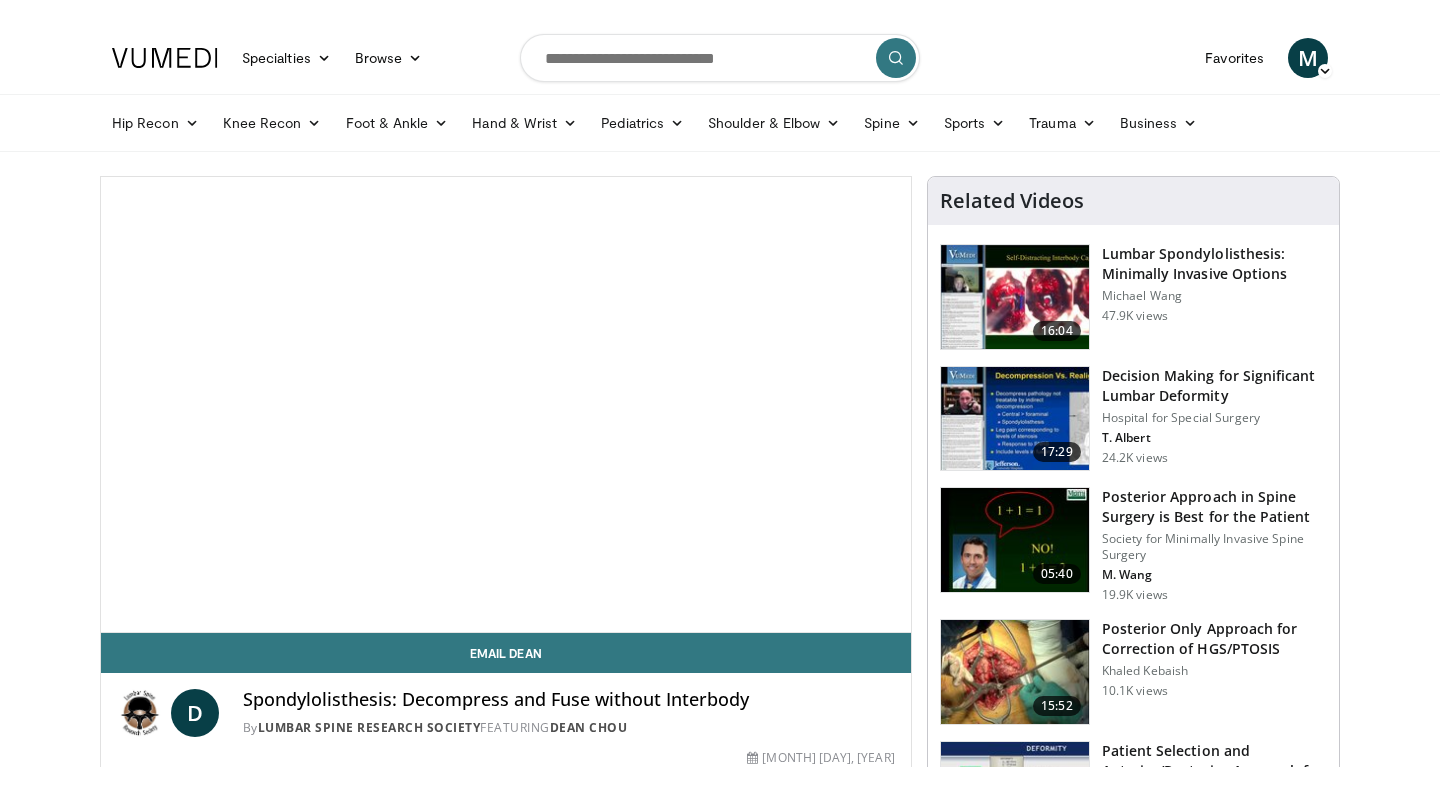 scroll, scrollTop: 0, scrollLeft: 0, axis: both 